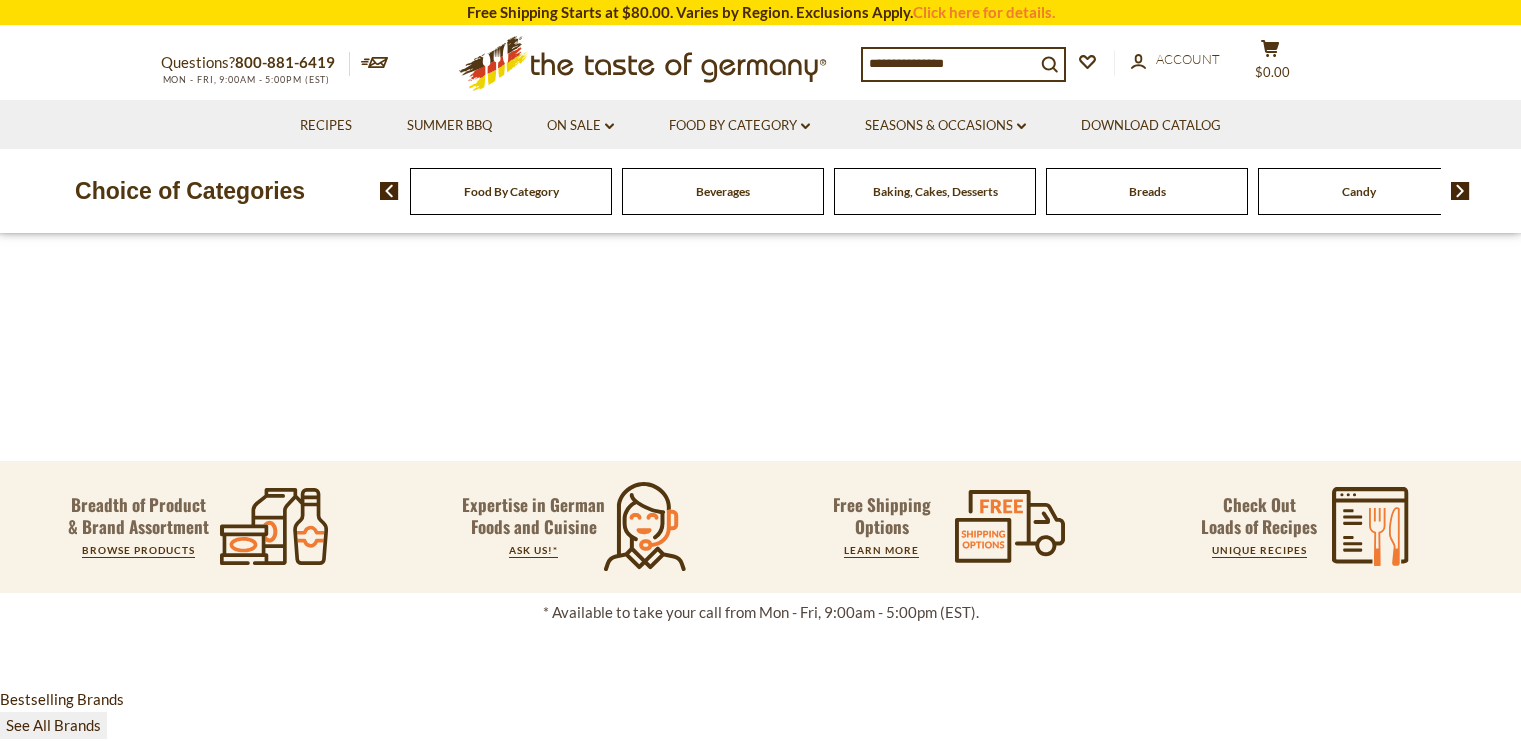 scroll, scrollTop: 0, scrollLeft: 0, axis: both 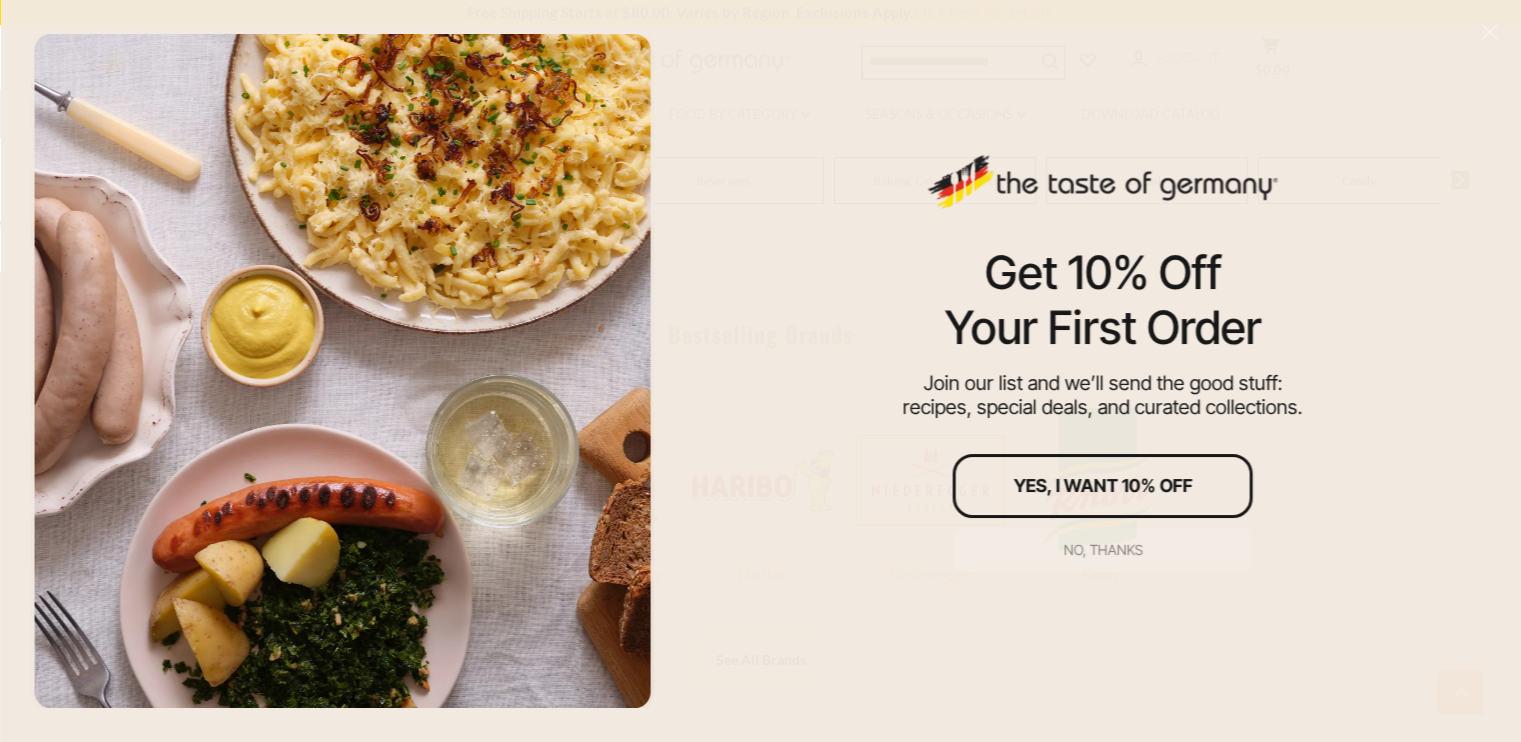 click on "No, thanks" at bounding box center [1102, 550] 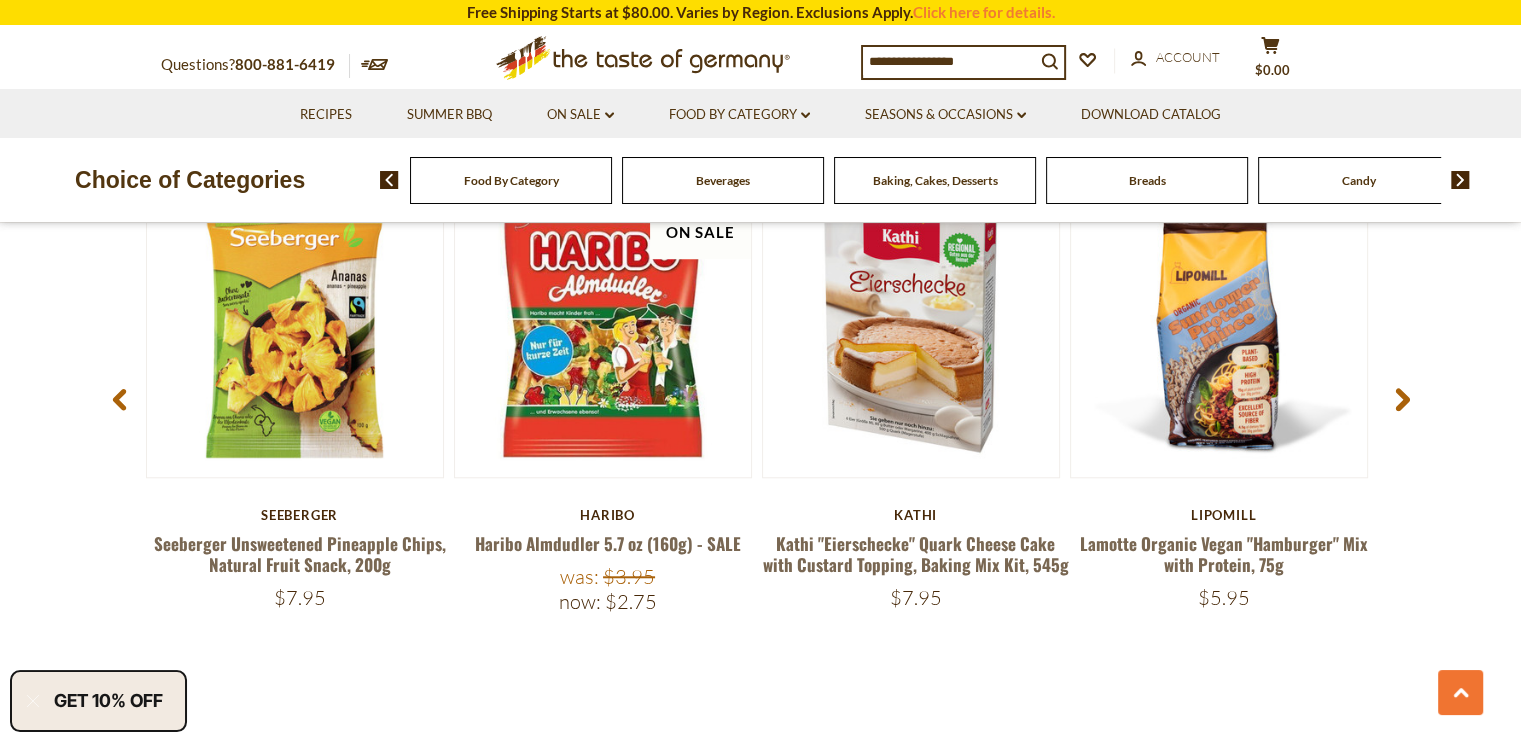scroll, scrollTop: 1647, scrollLeft: 0, axis: vertical 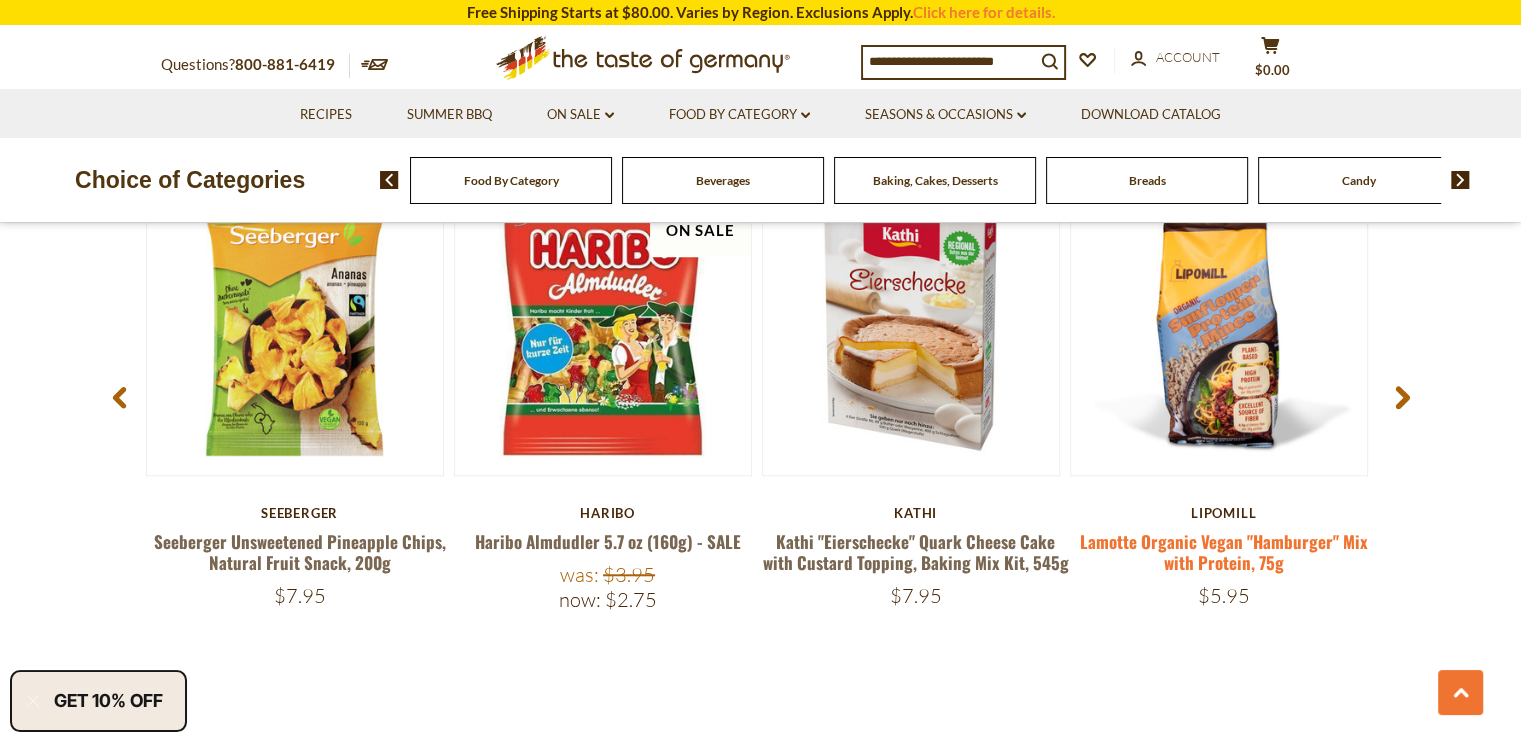 click on "Lamotte Organic Vegan "Hamburger" Mix with Protein, 75g" at bounding box center [1224, 552] 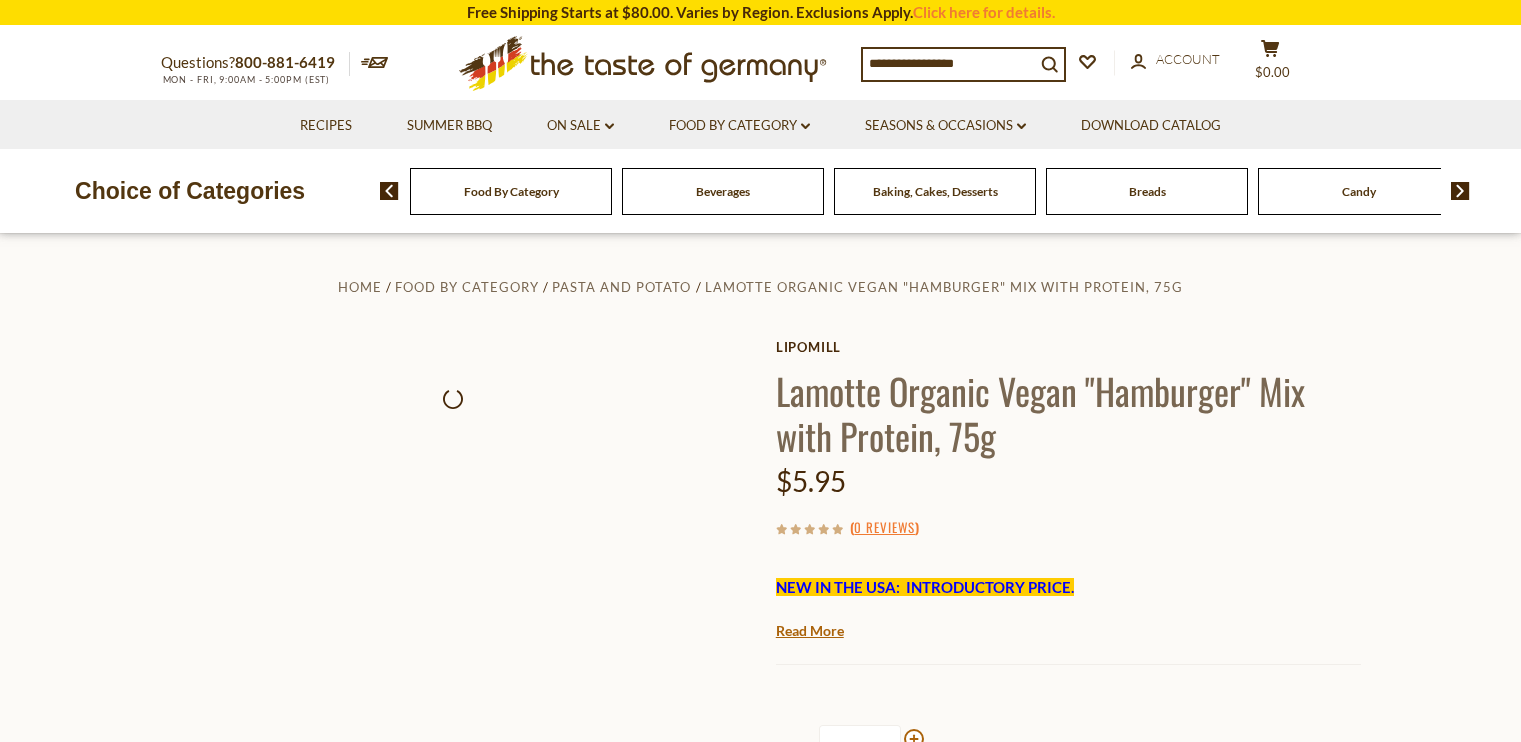 scroll, scrollTop: 0, scrollLeft: 0, axis: both 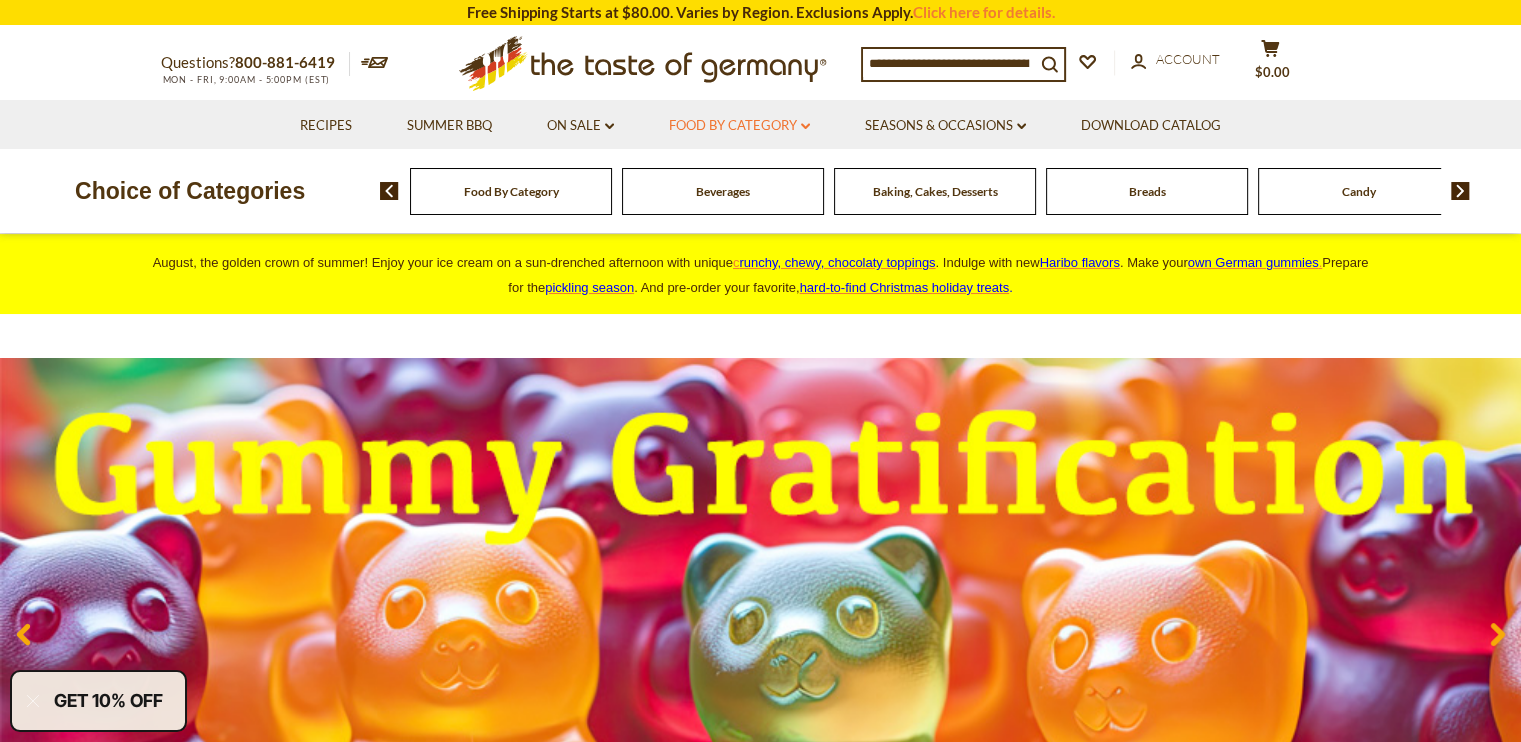 click 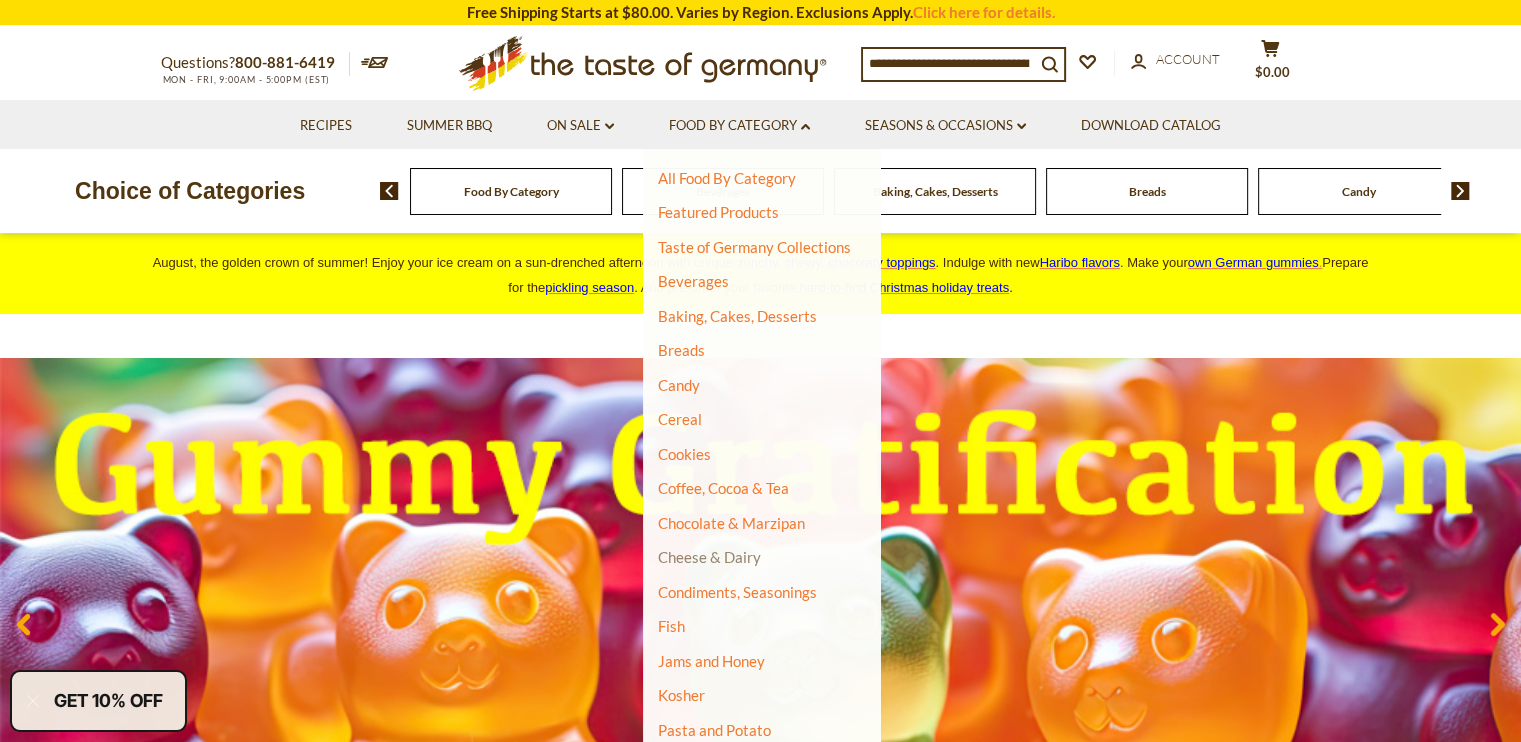 click on "Cheese & Dairy" at bounding box center (709, 557) 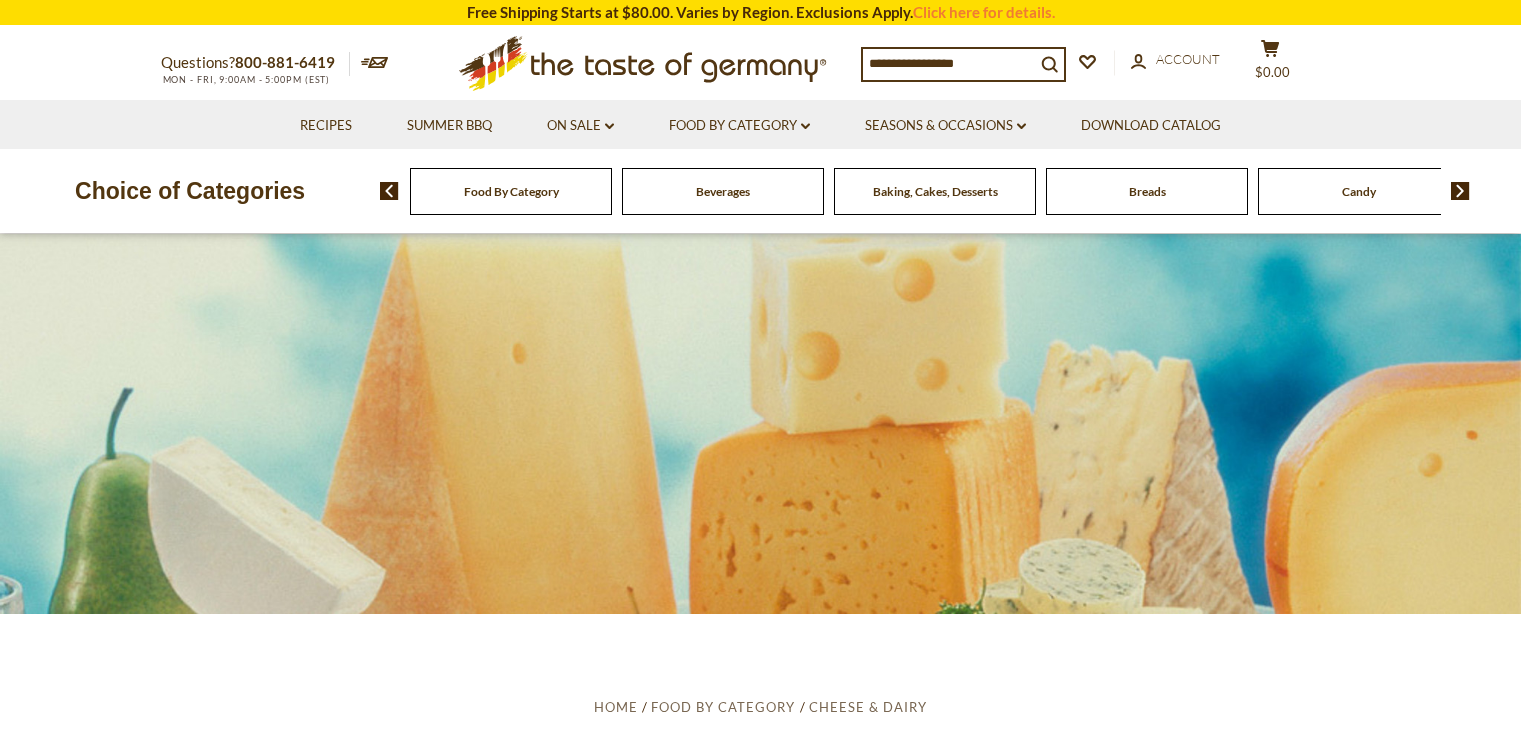 scroll, scrollTop: 0, scrollLeft: 0, axis: both 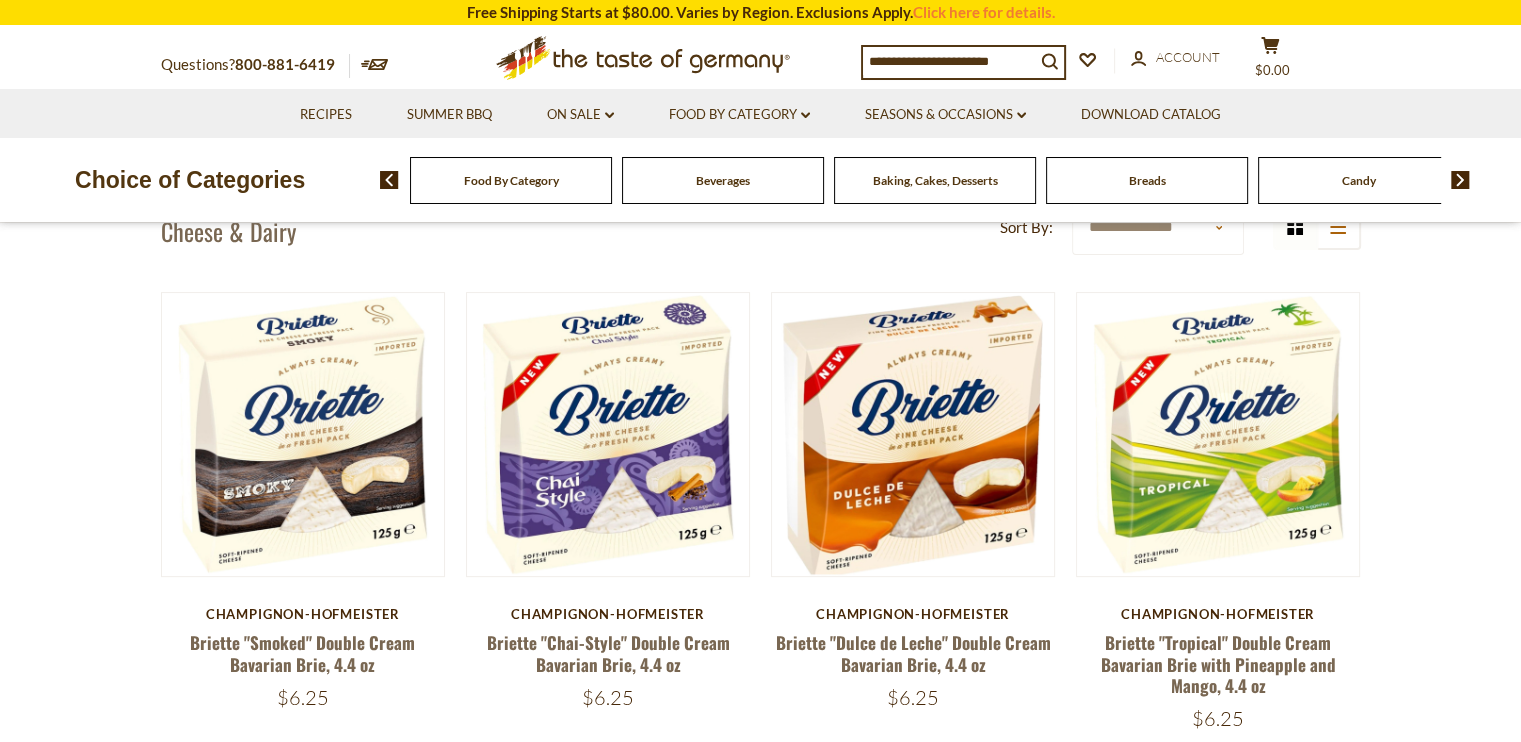 click on "**********" at bounding box center (760, 1436) 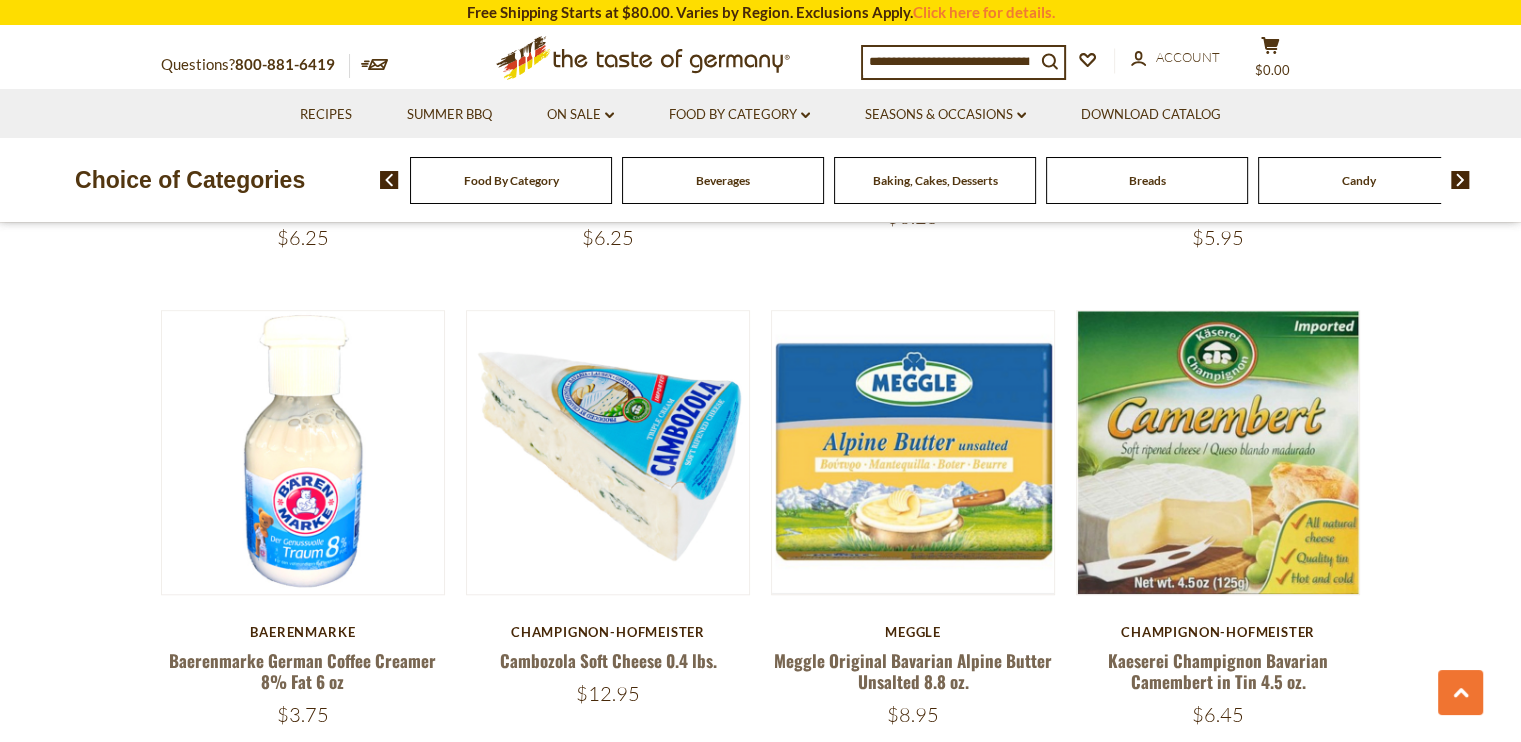 scroll, scrollTop: 1526, scrollLeft: 0, axis: vertical 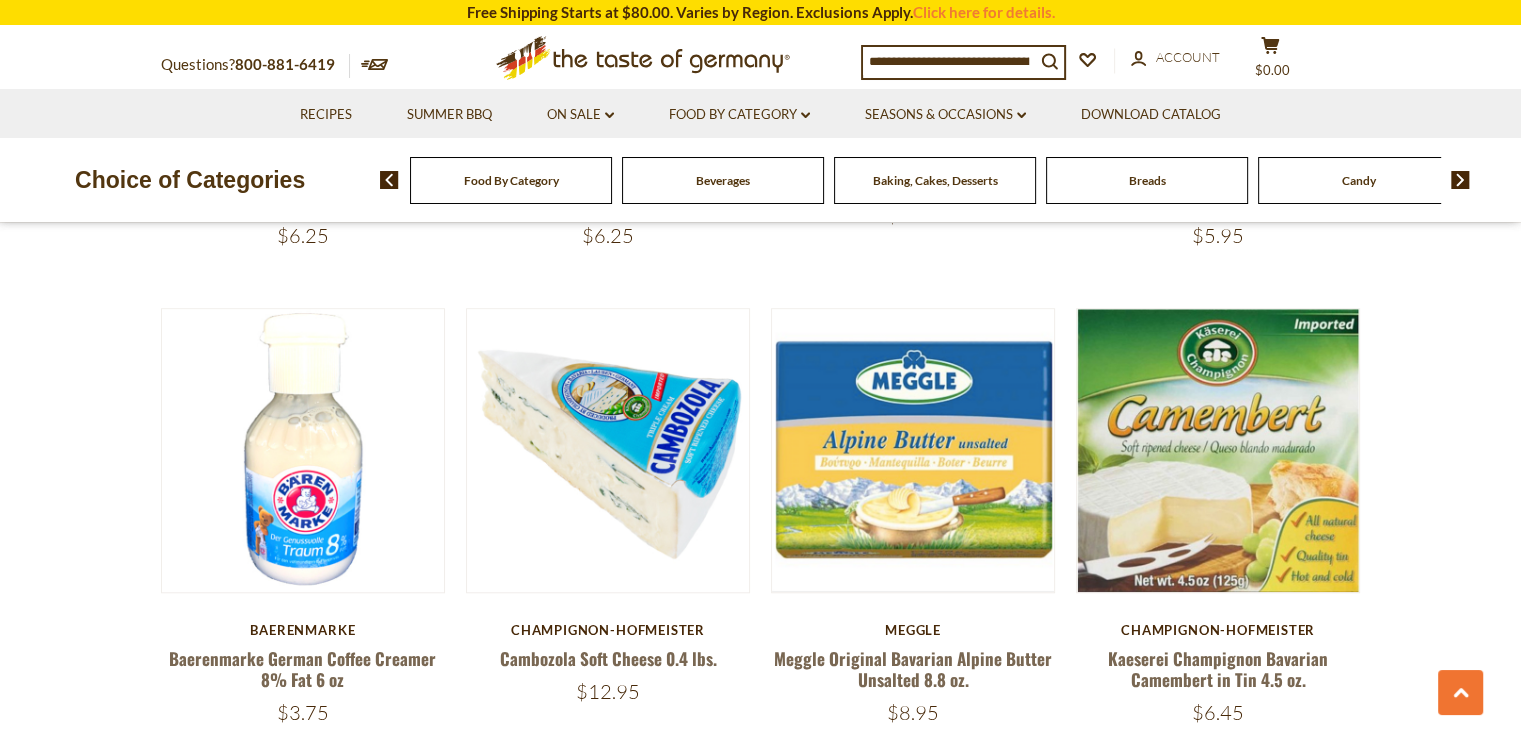 click on "**********" at bounding box center [760, 454] 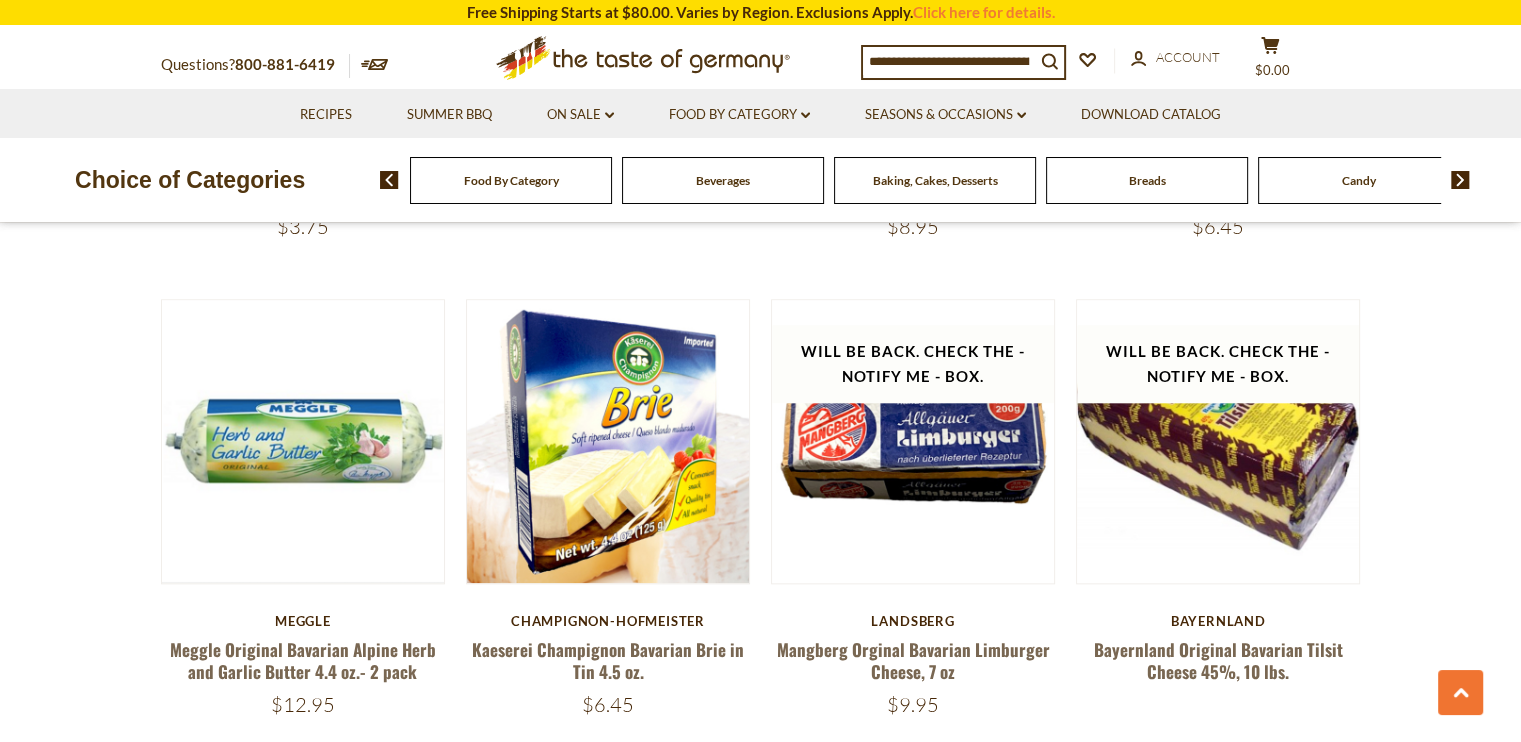 scroll, scrollTop: 2016, scrollLeft: 0, axis: vertical 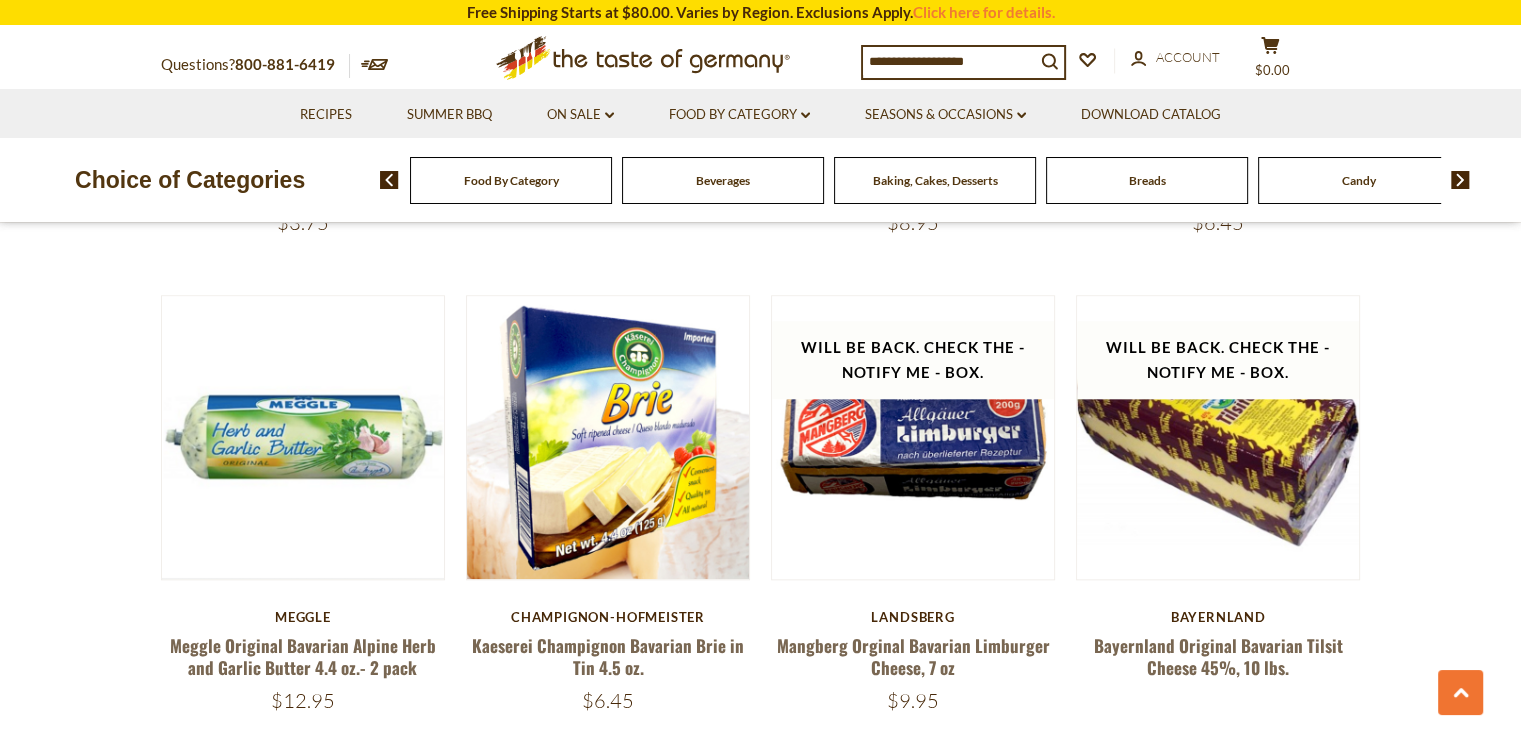 click on "**********" at bounding box center [760, -36] 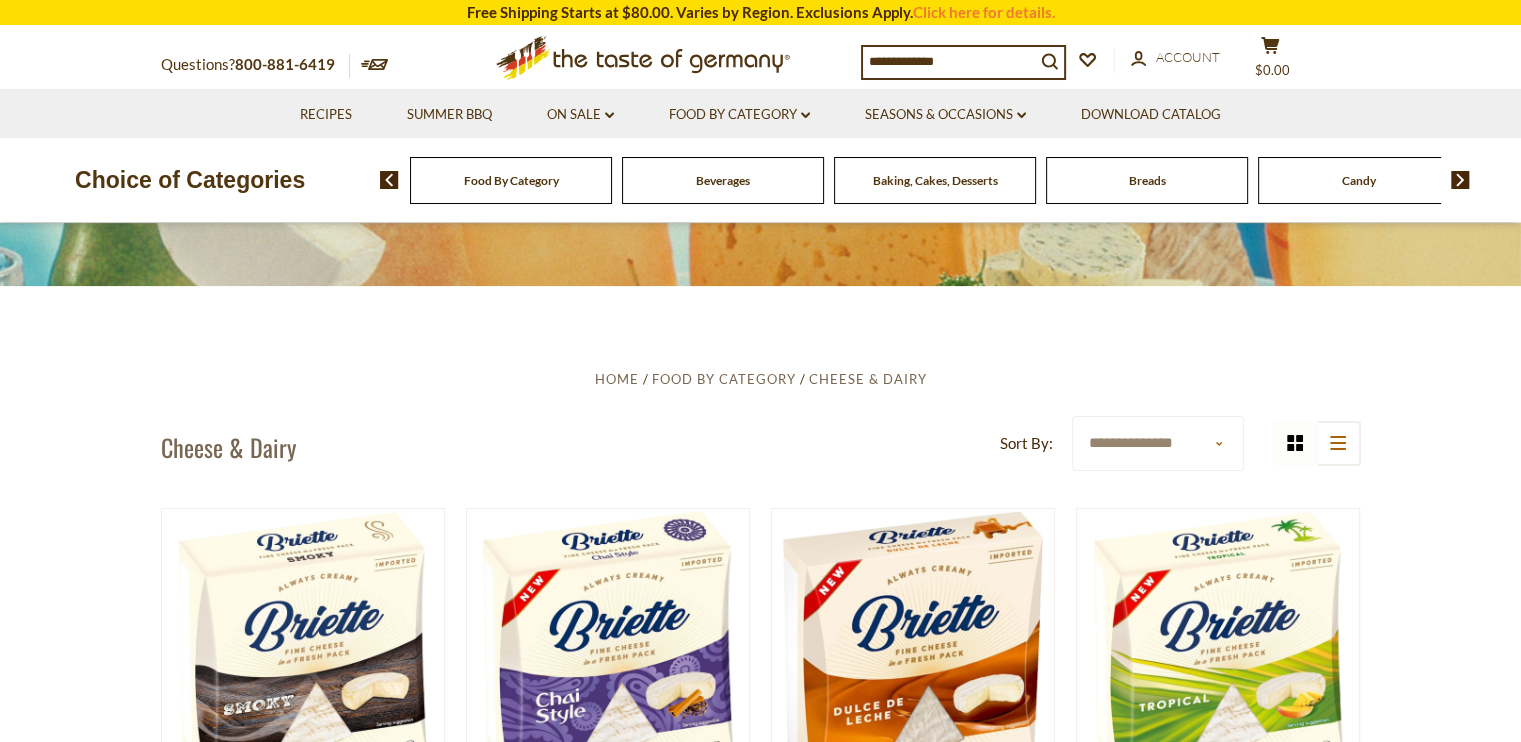 scroll, scrollTop: 0, scrollLeft: 0, axis: both 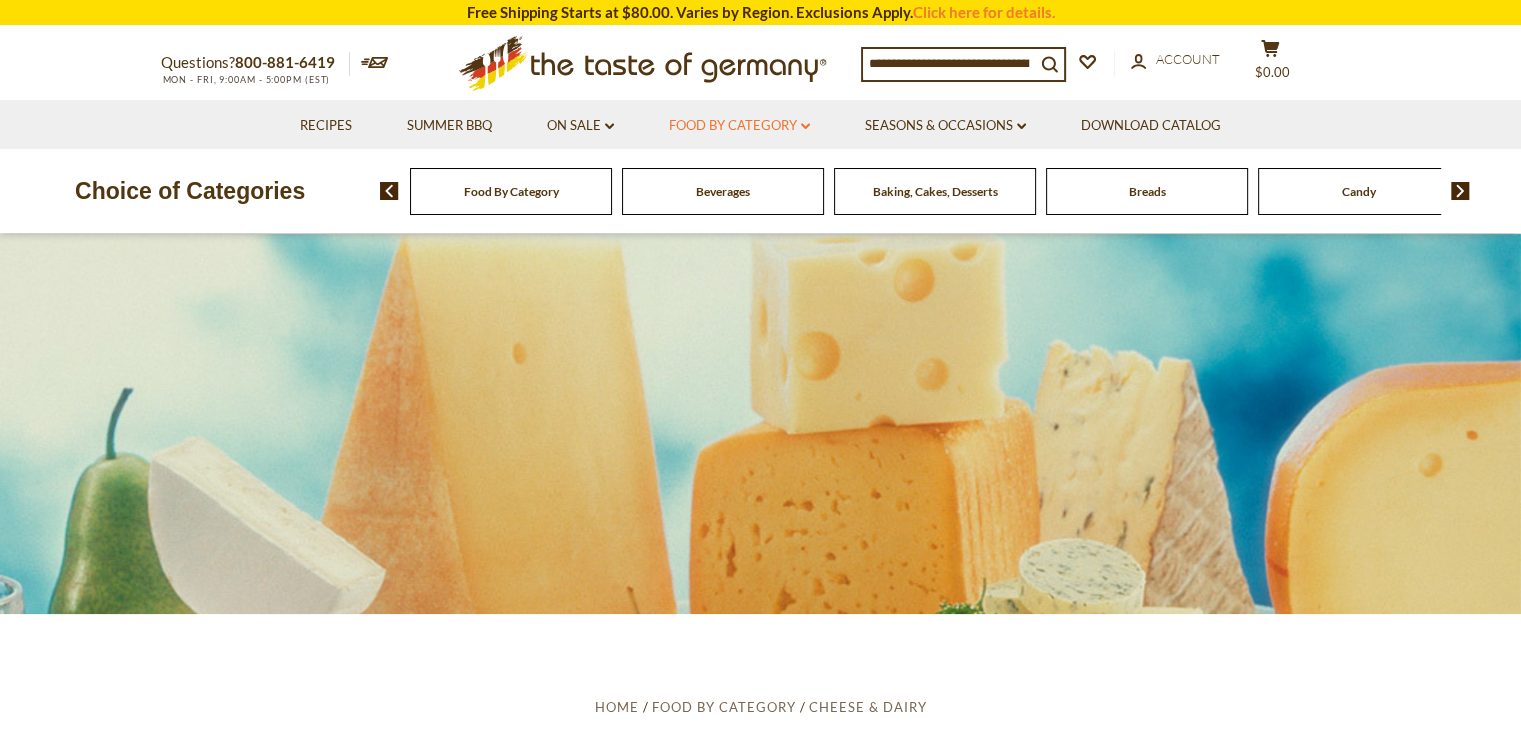 click 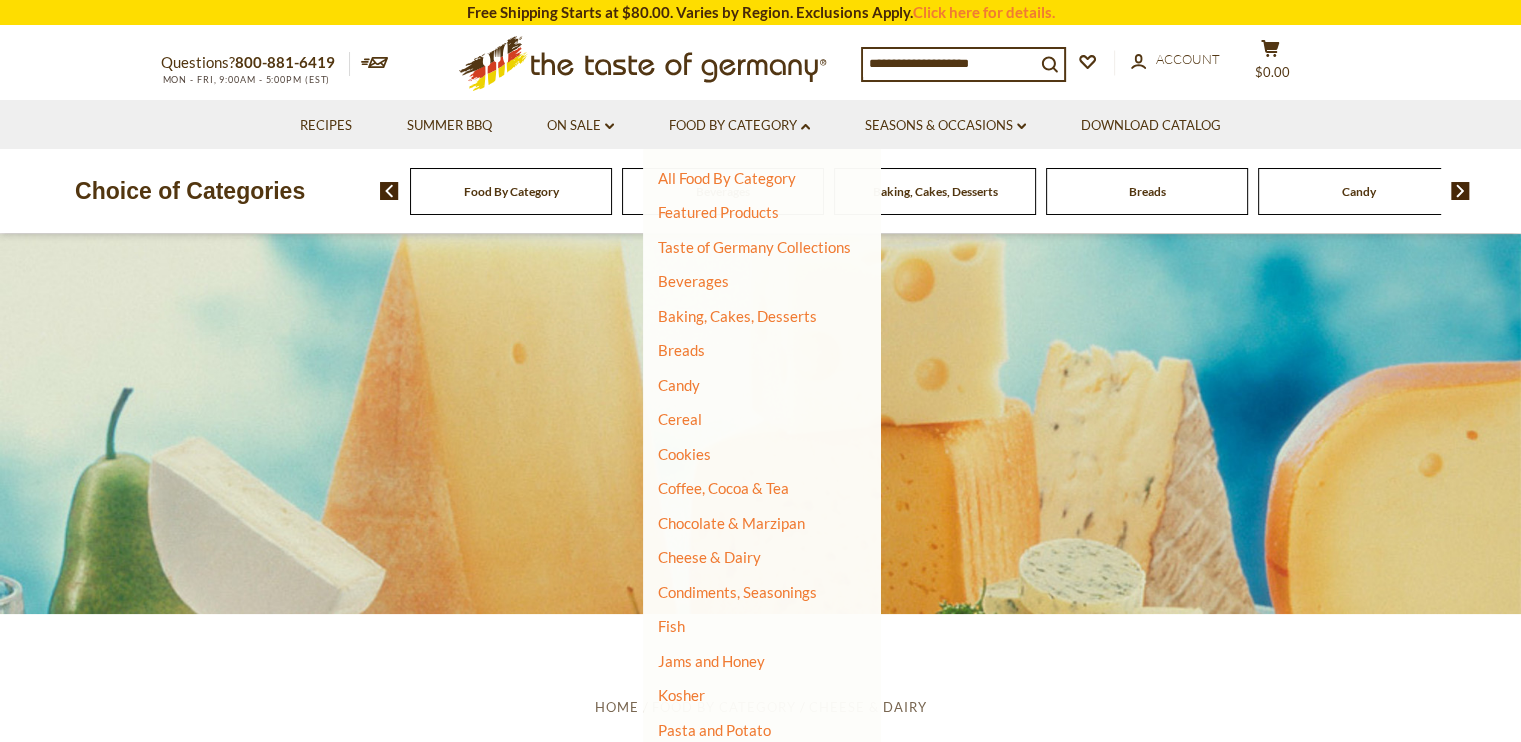 click on "All Food By Category
Featured Products
Taste of Germany Collections
Beverages
Baking, Cakes, Desserts
Breads
Candy
Cereal
Cookies
Coffee, Cocoa & Tea
Chocolate & Marzipan
Cheese & Dairy
Condiments, Seasonings
Fish
Jams and Honey
Kosher
Pasta and Potato
Pickled Vegetables
Plant-Based
Salad Dressings & Dips
Savory Snacks
Sausages
Soups & Sauces
Toppings
Health & Wellness" at bounding box center [754, 627] 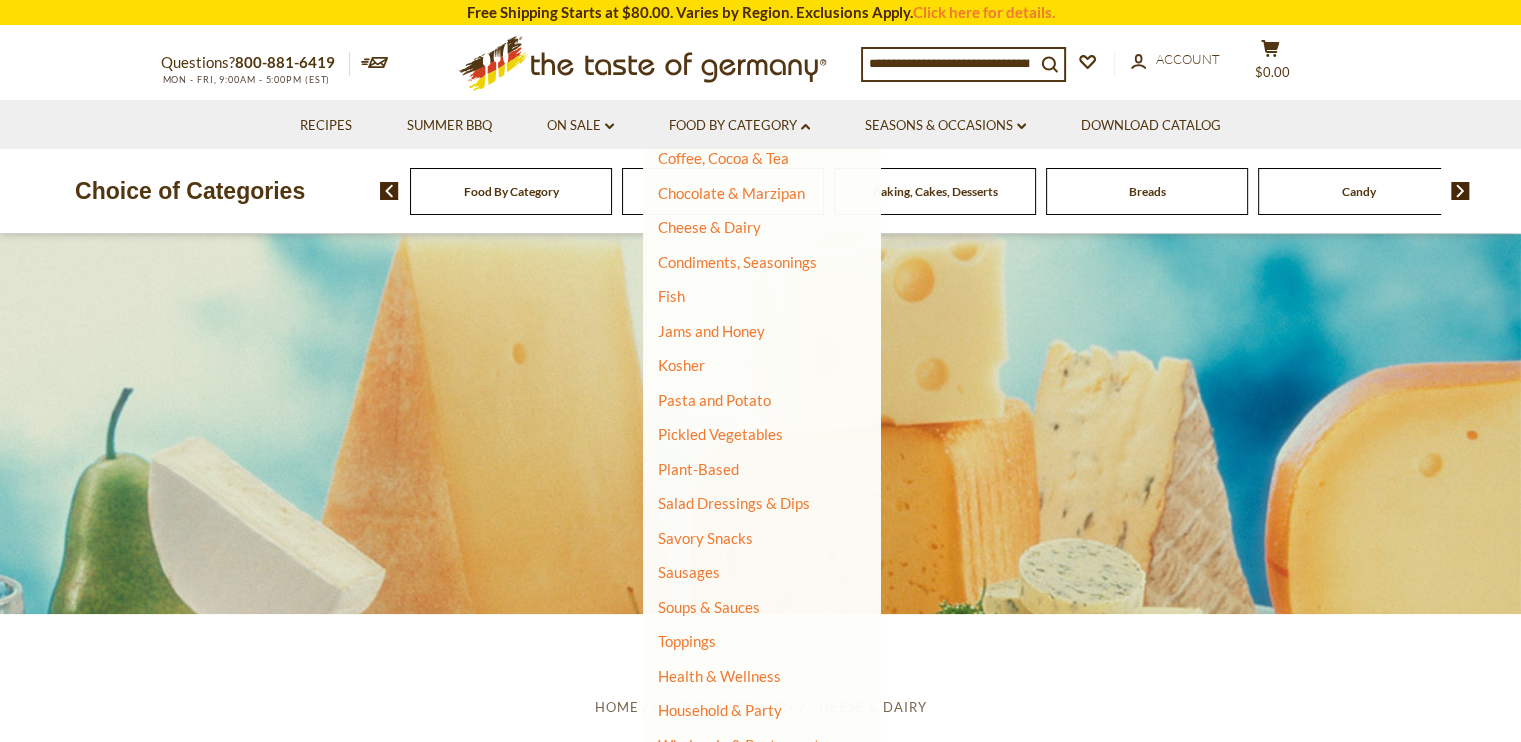 scroll, scrollTop: 336, scrollLeft: 0, axis: vertical 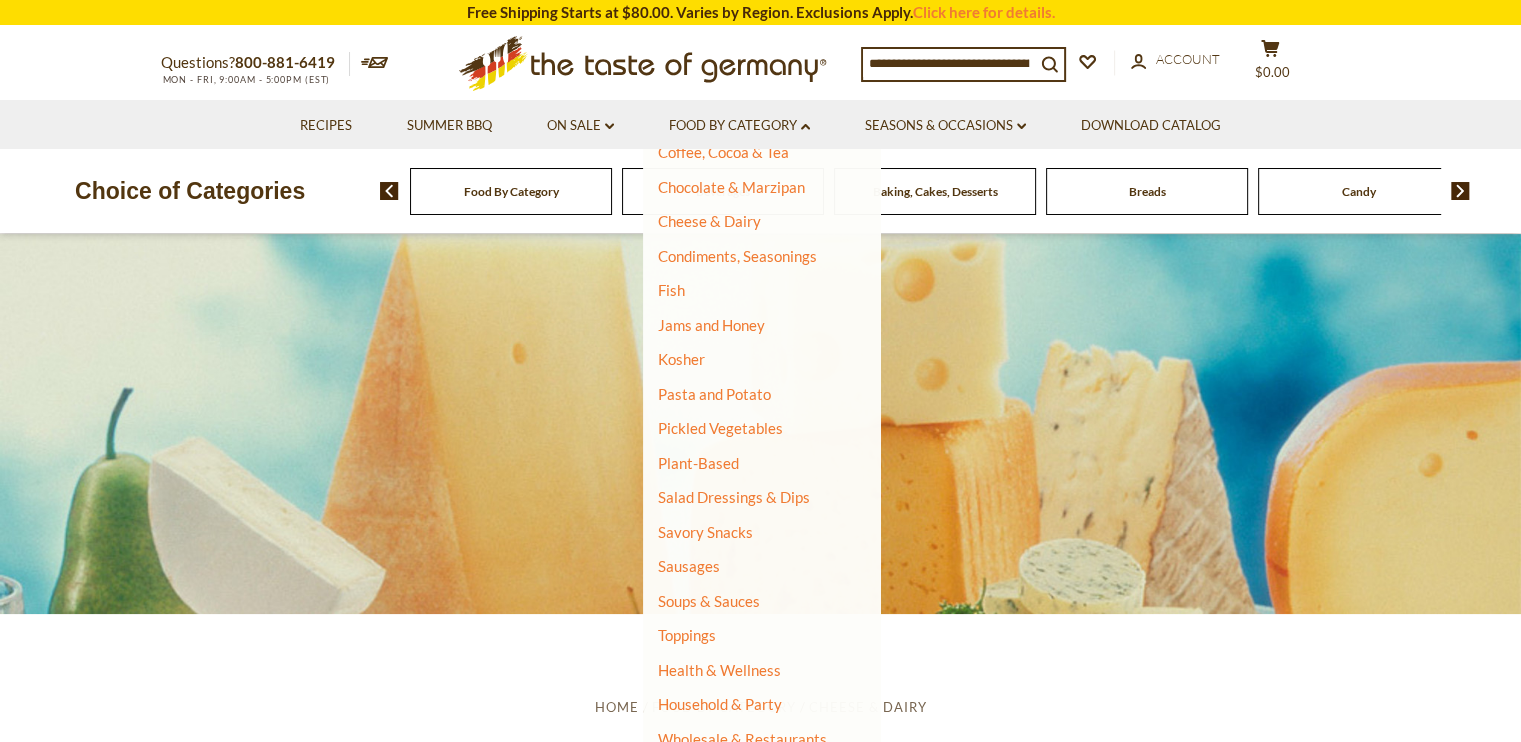 click on "Health & Wellness" at bounding box center (719, 670) 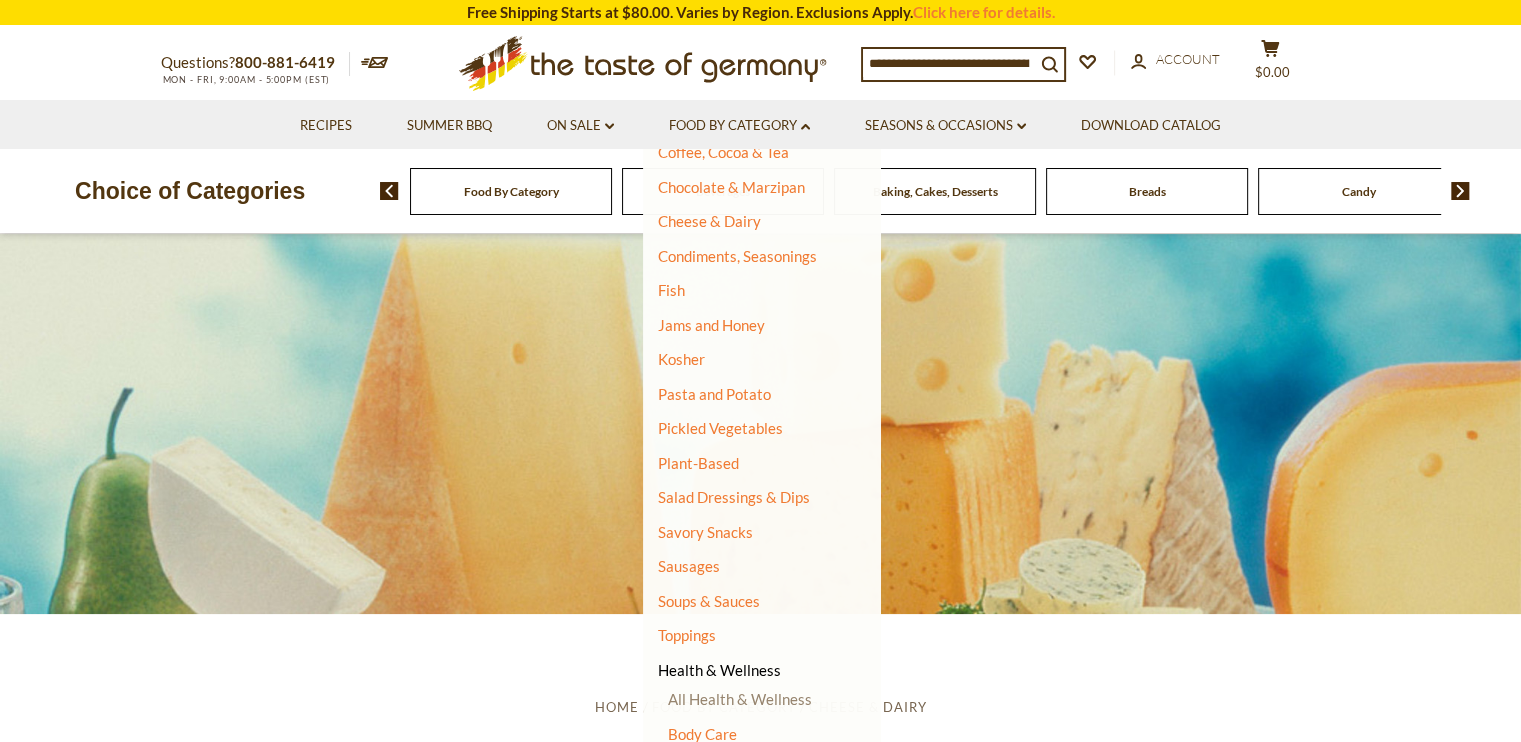 click on "All Health & Wellness" at bounding box center [740, 699] 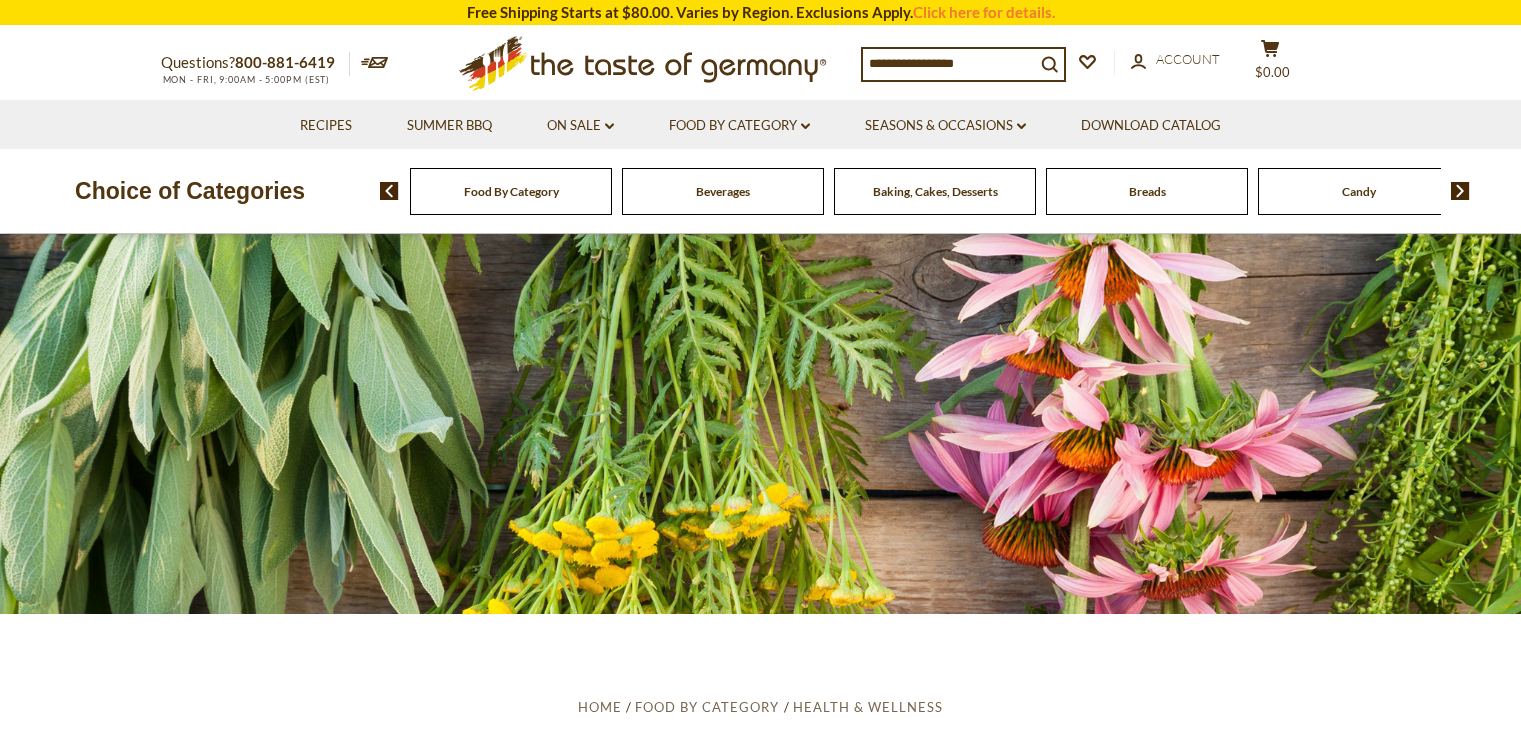 scroll, scrollTop: 0, scrollLeft: 0, axis: both 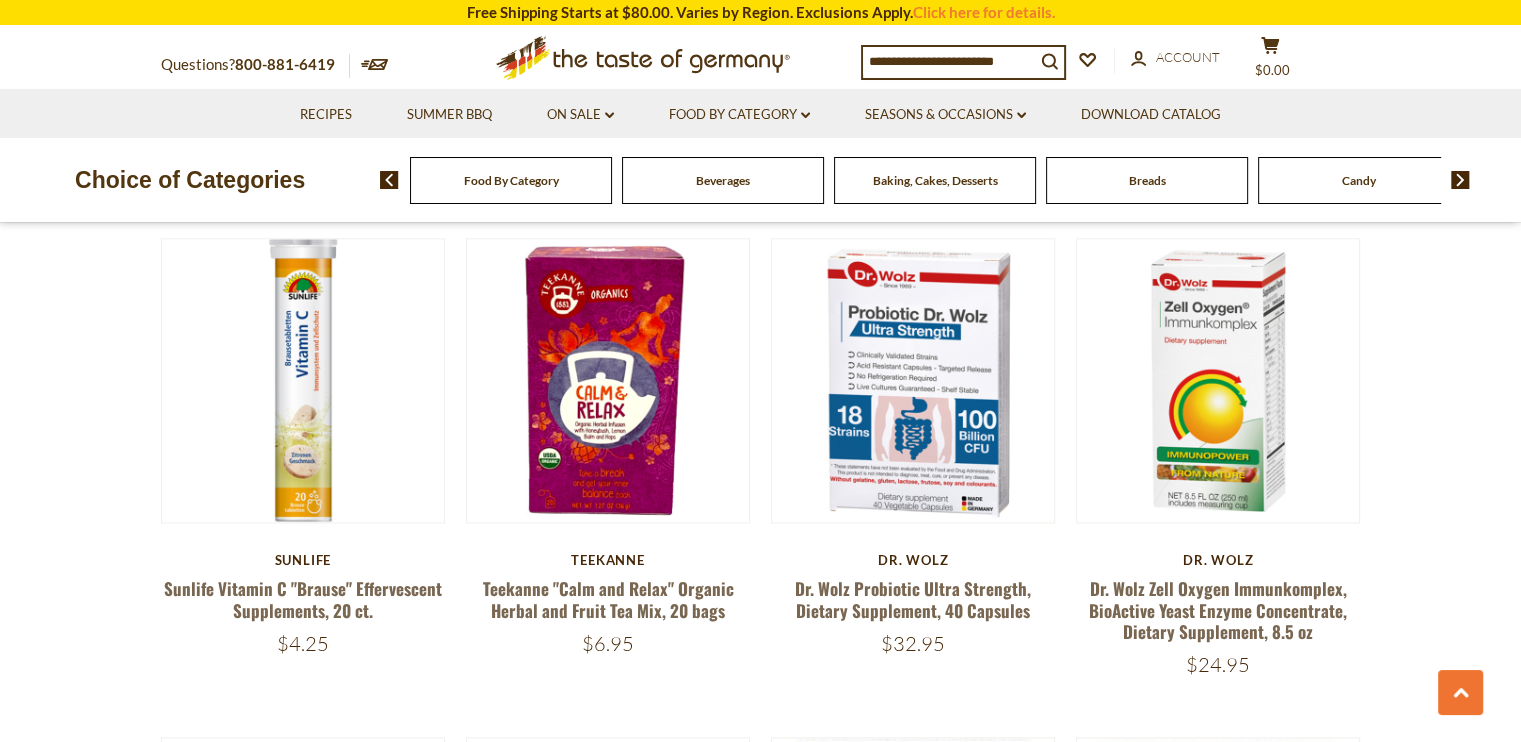click on "**********" at bounding box center (760, 528) 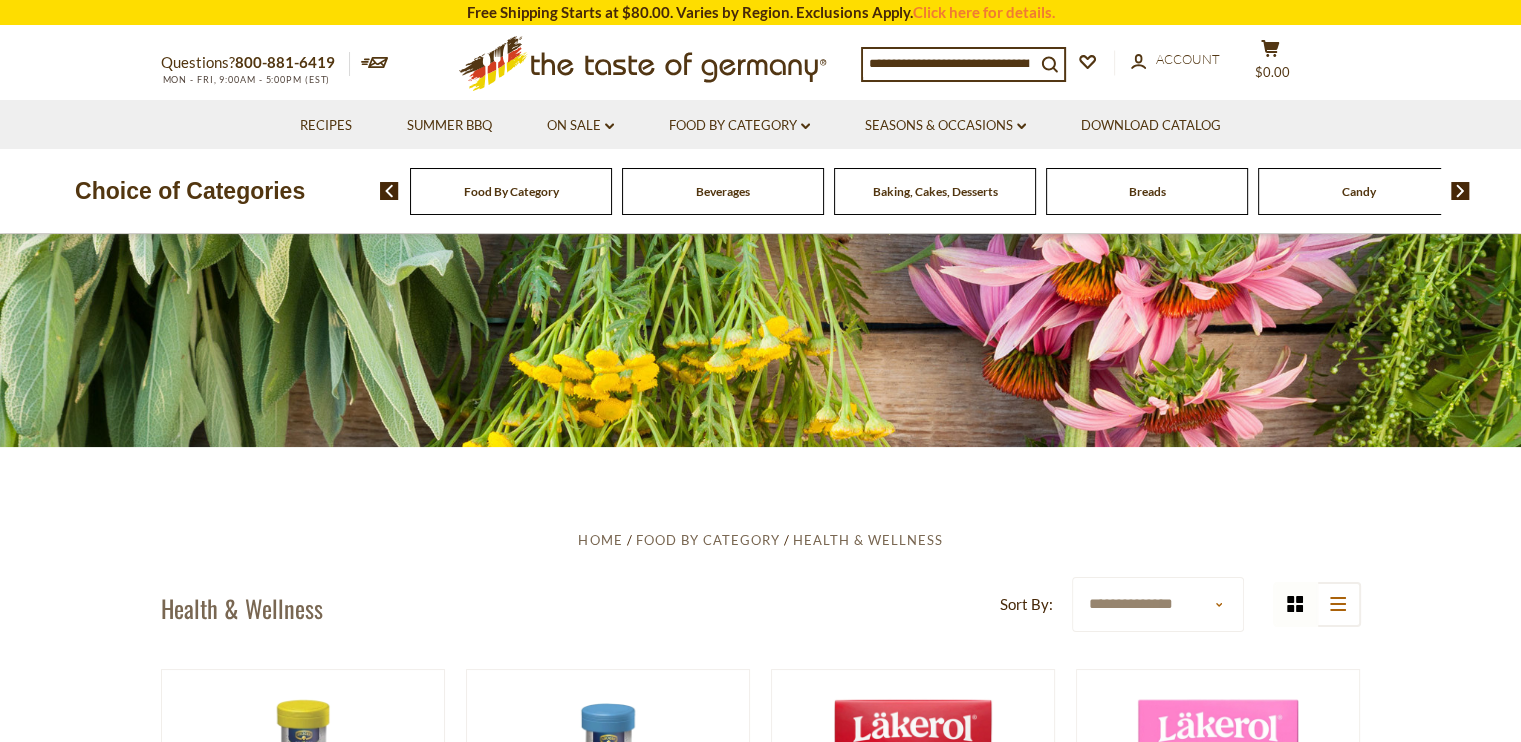 scroll, scrollTop: 0, scrollLeft: 0, axis: both 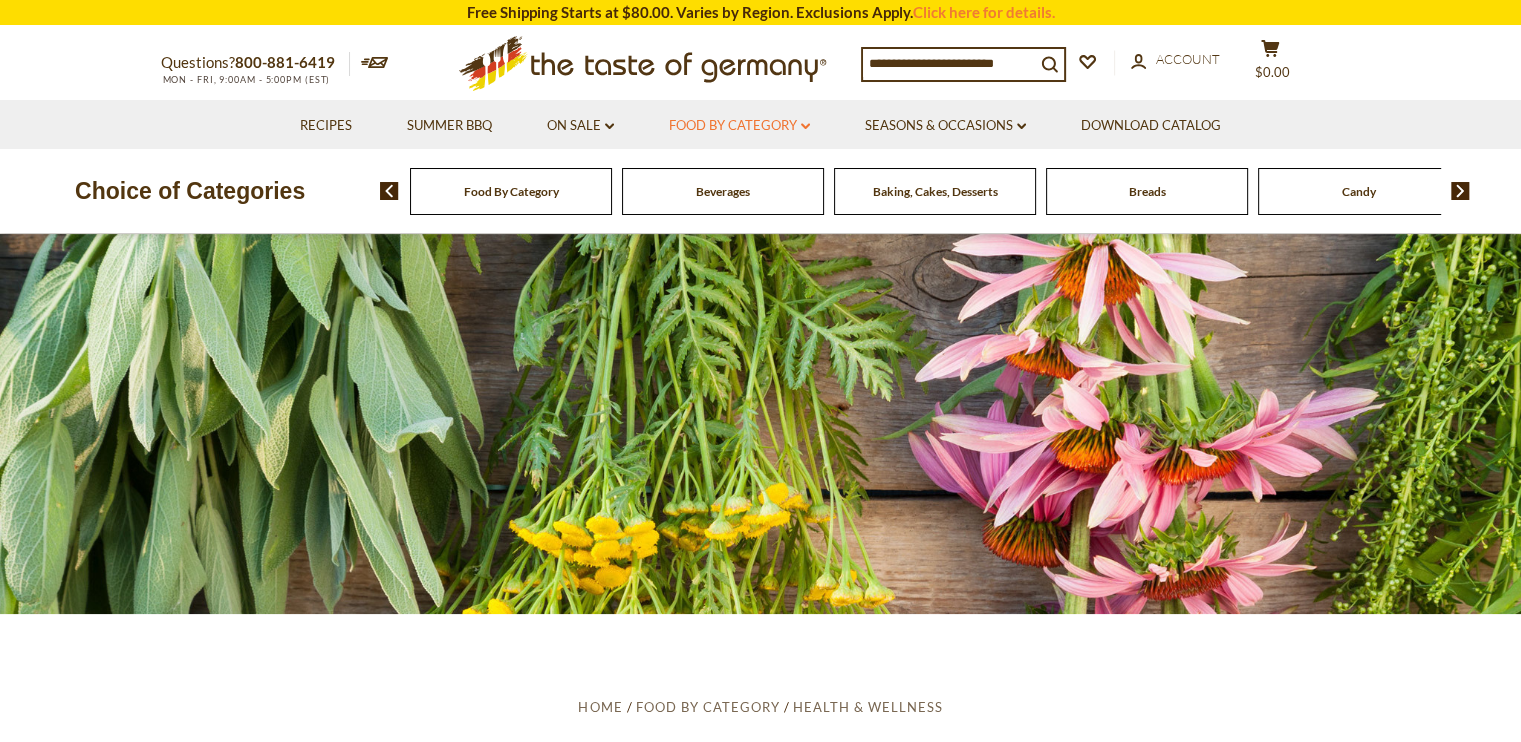 click on "Food By Category
dropdown_arrow" at bounding box center [739, 126] 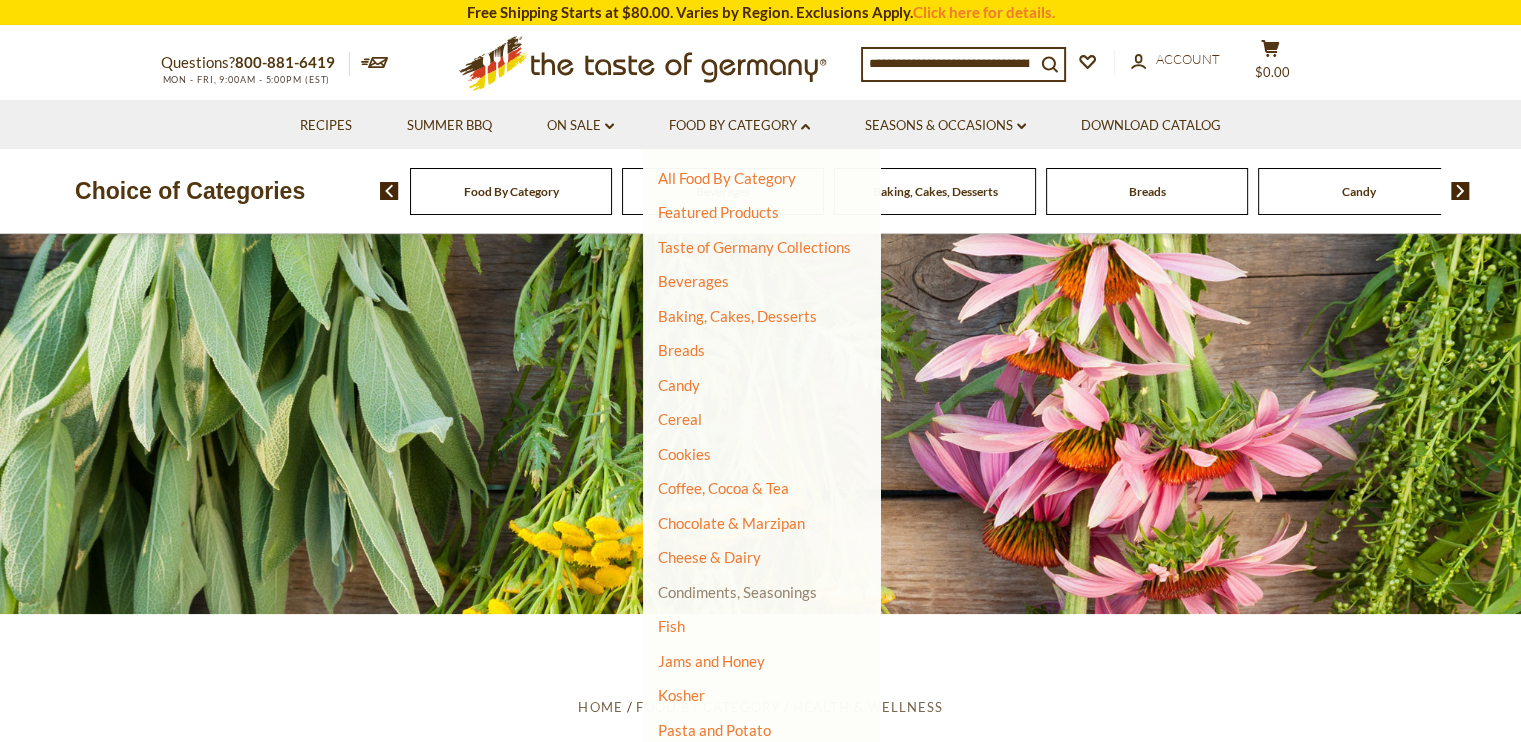 click on "Condiments, Seasonings" at bounding box center (737, 592) 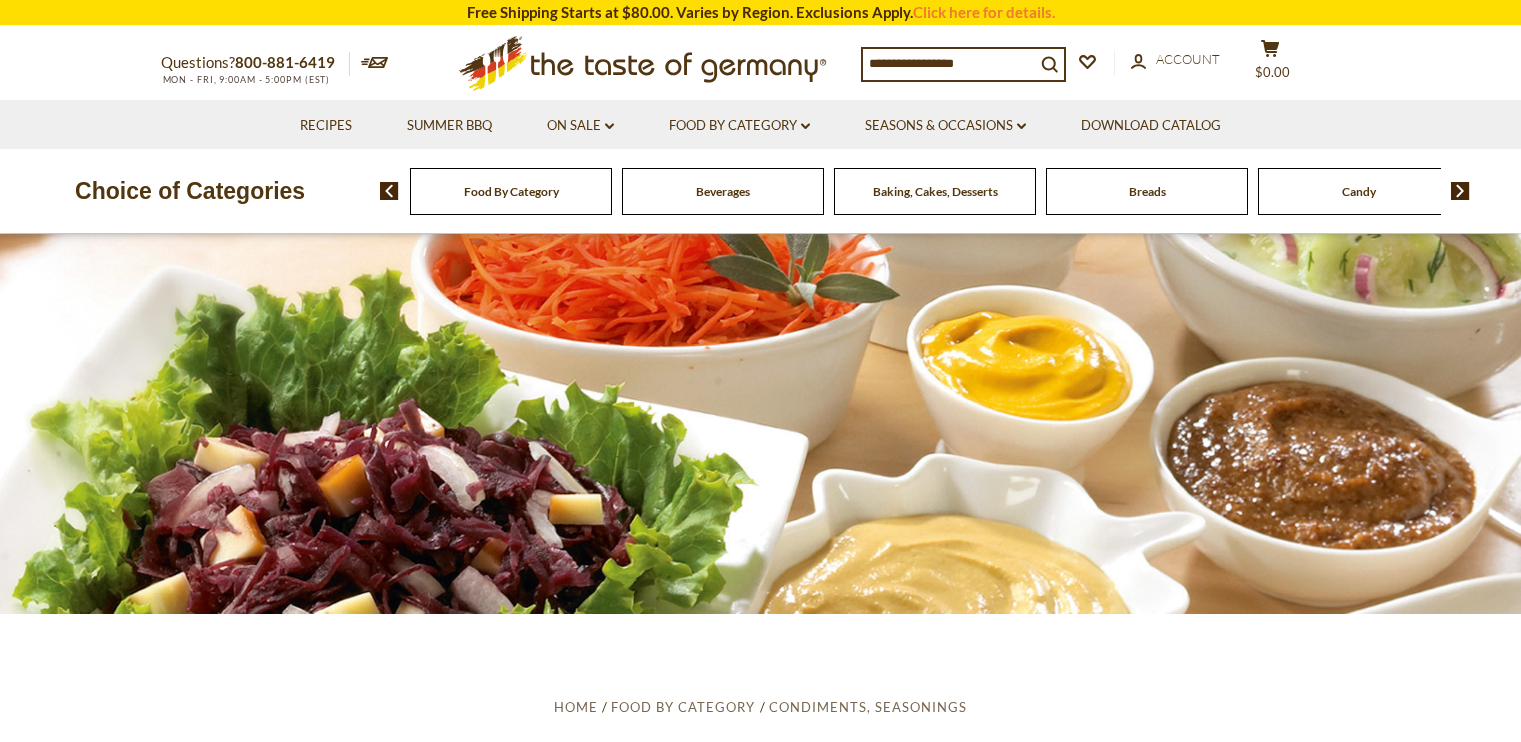 scroll, scrollTop: 0, scrollLeft: 0, axis: both 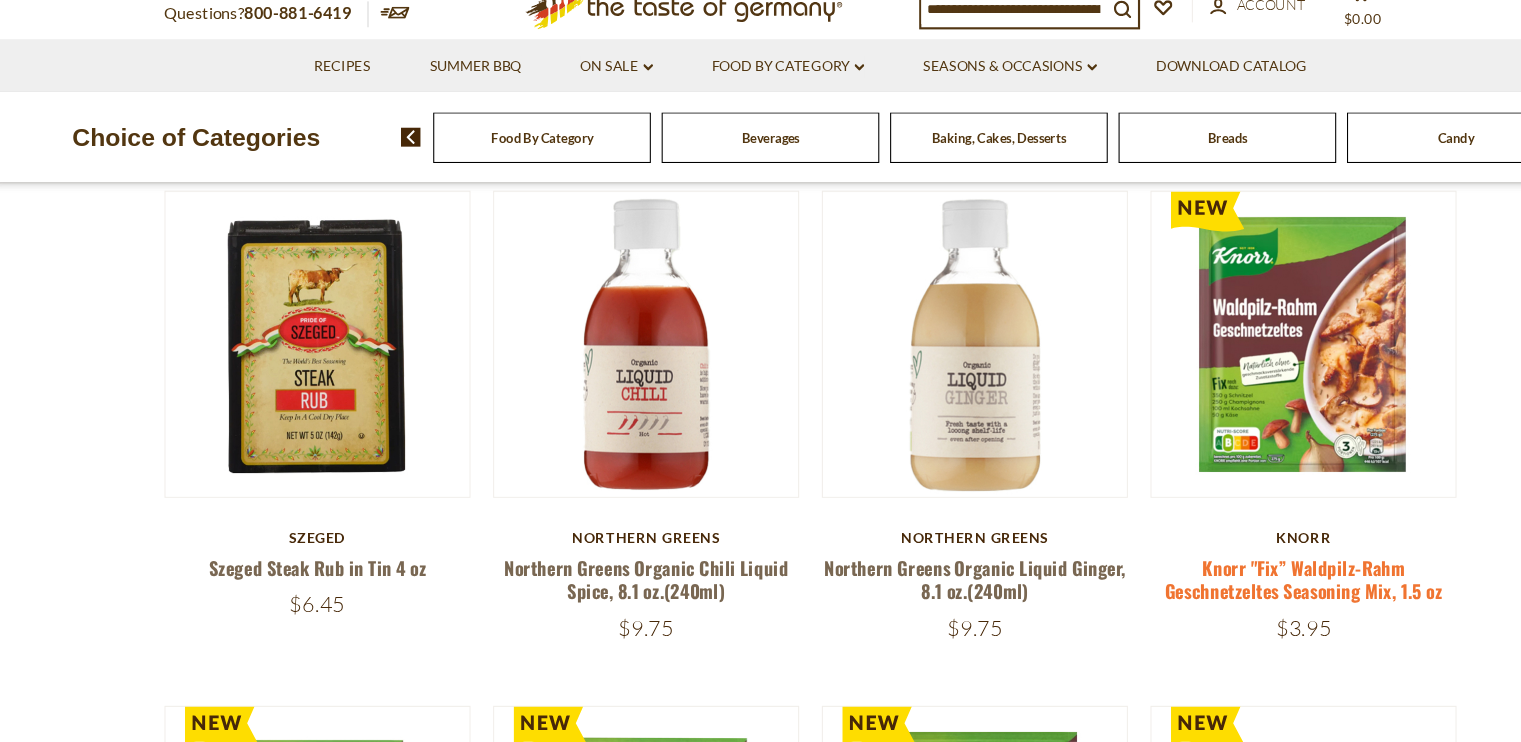 click on "Knorr "Fix” Waldpilz-Rahm Geschnetzeltes Seasoning Mix, 1.5 oz" at bounding box center (1218, 591) 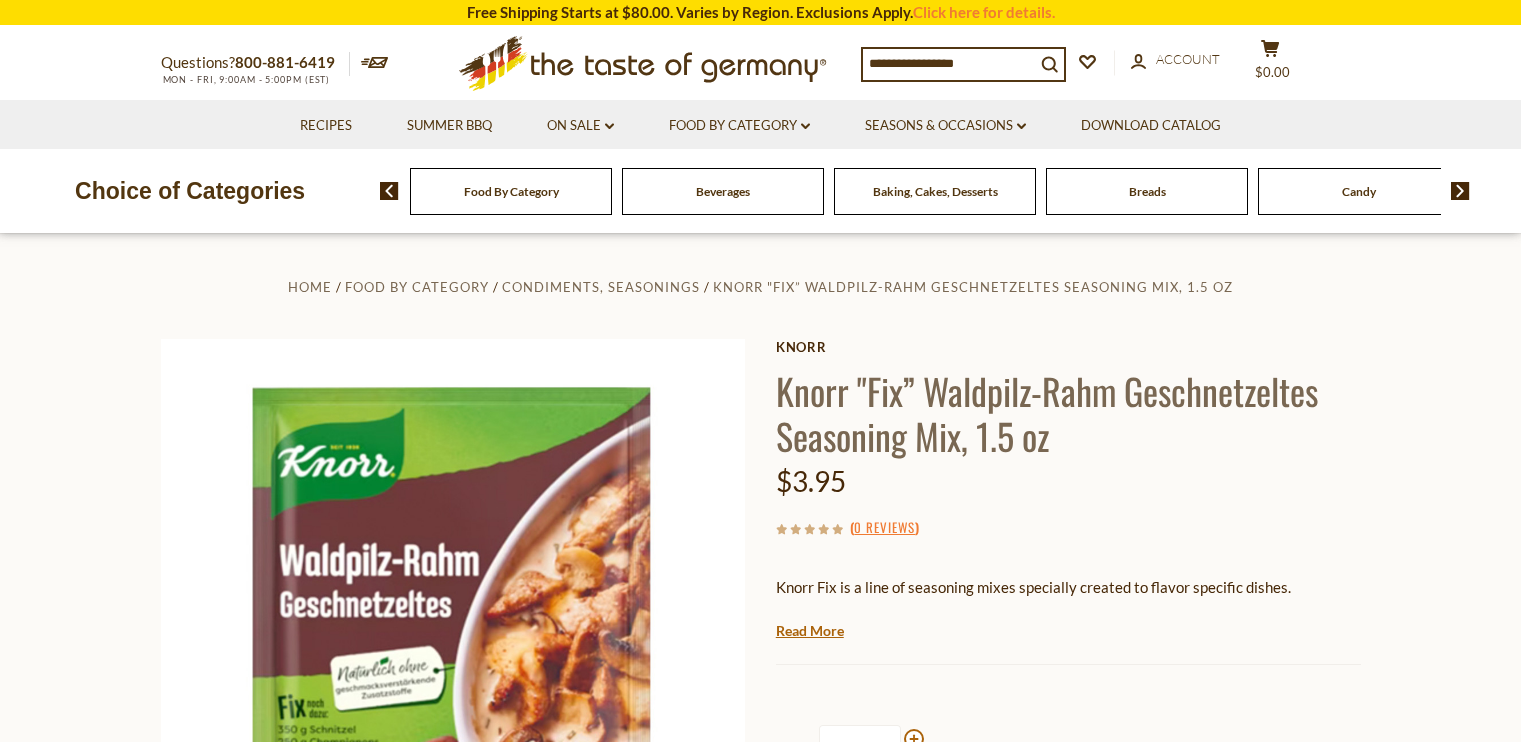 scroll, scrollTop: 0, scrollLeft: 0, axis: both 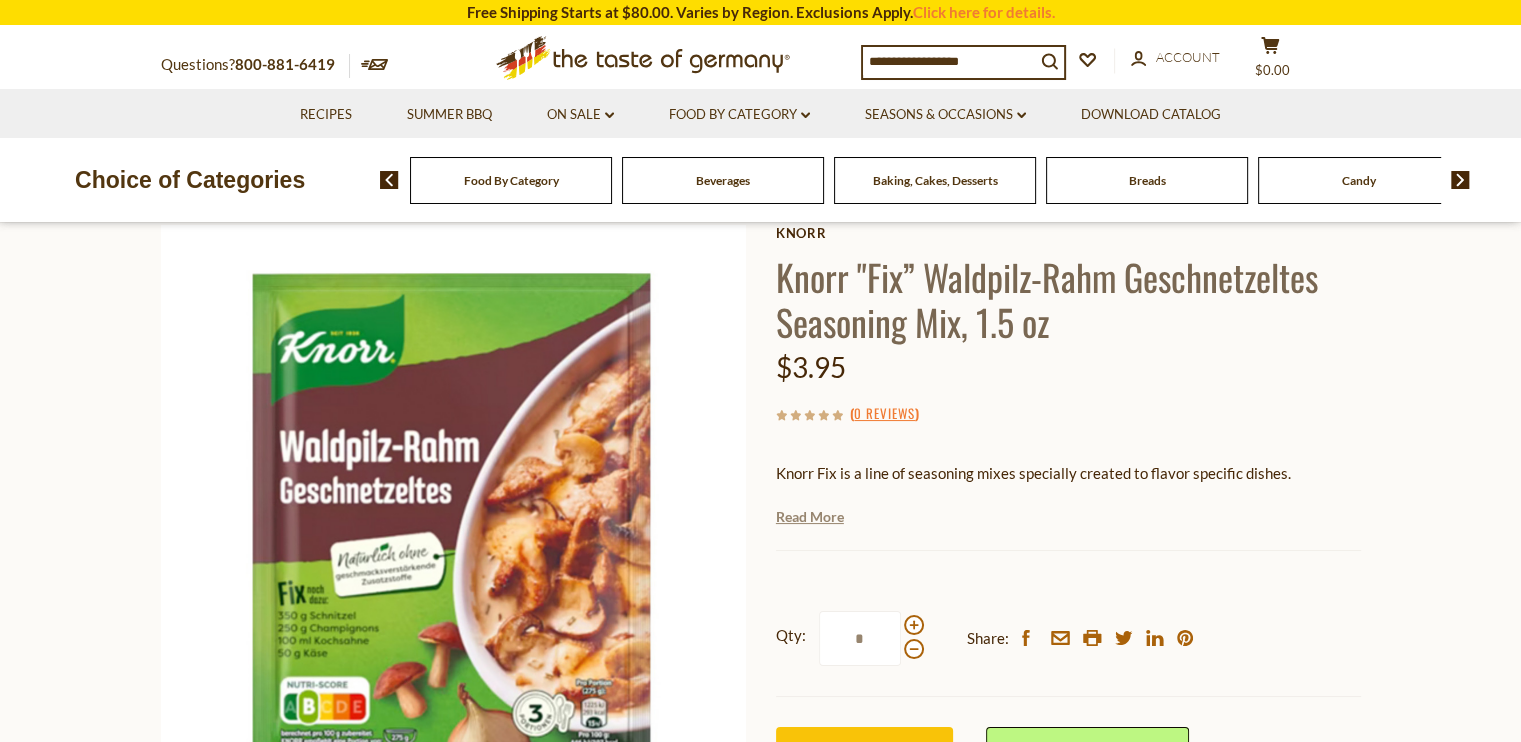click on "Read More" at bounding box center (810, 517) 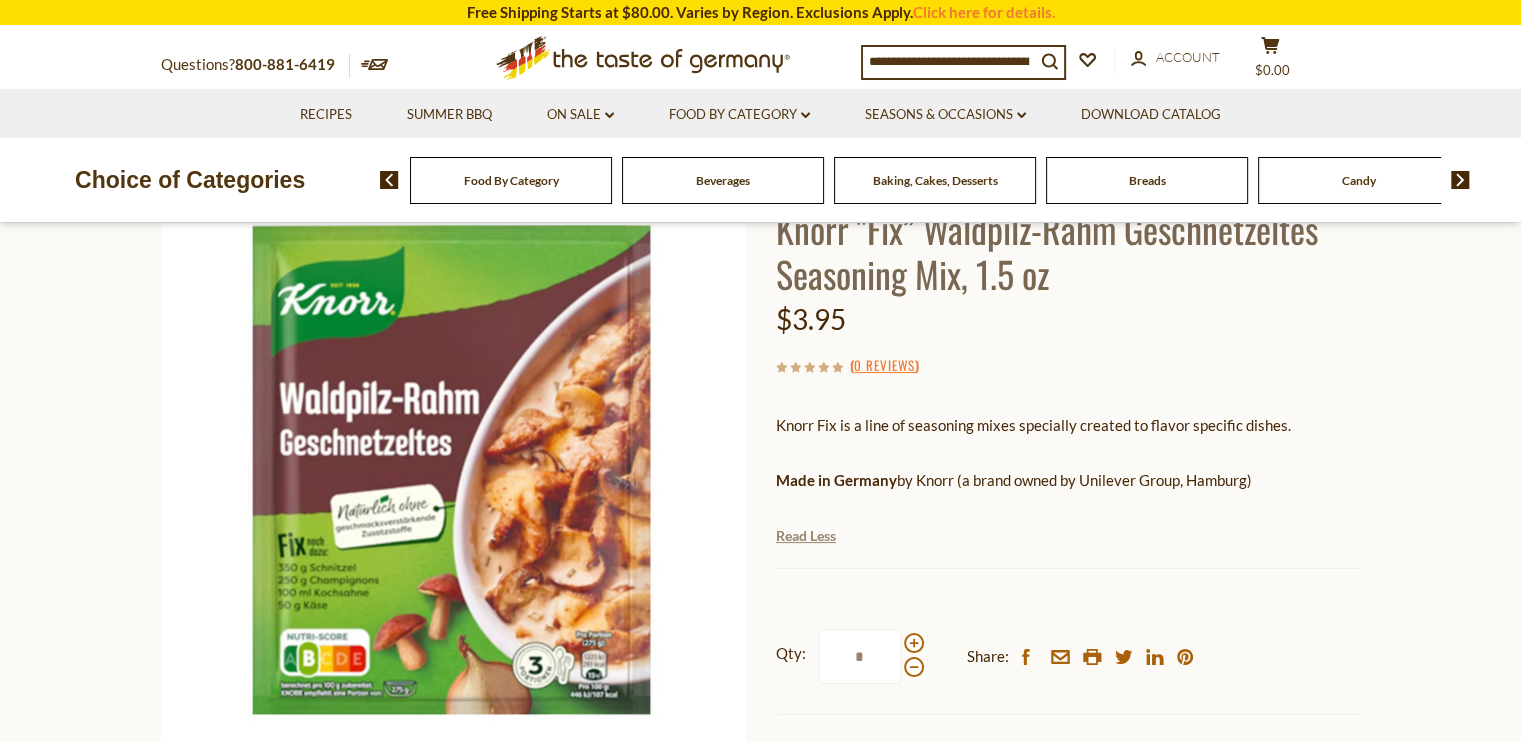 scroll, scrollTop: 165, scrollLeft: 0, axis: vertical 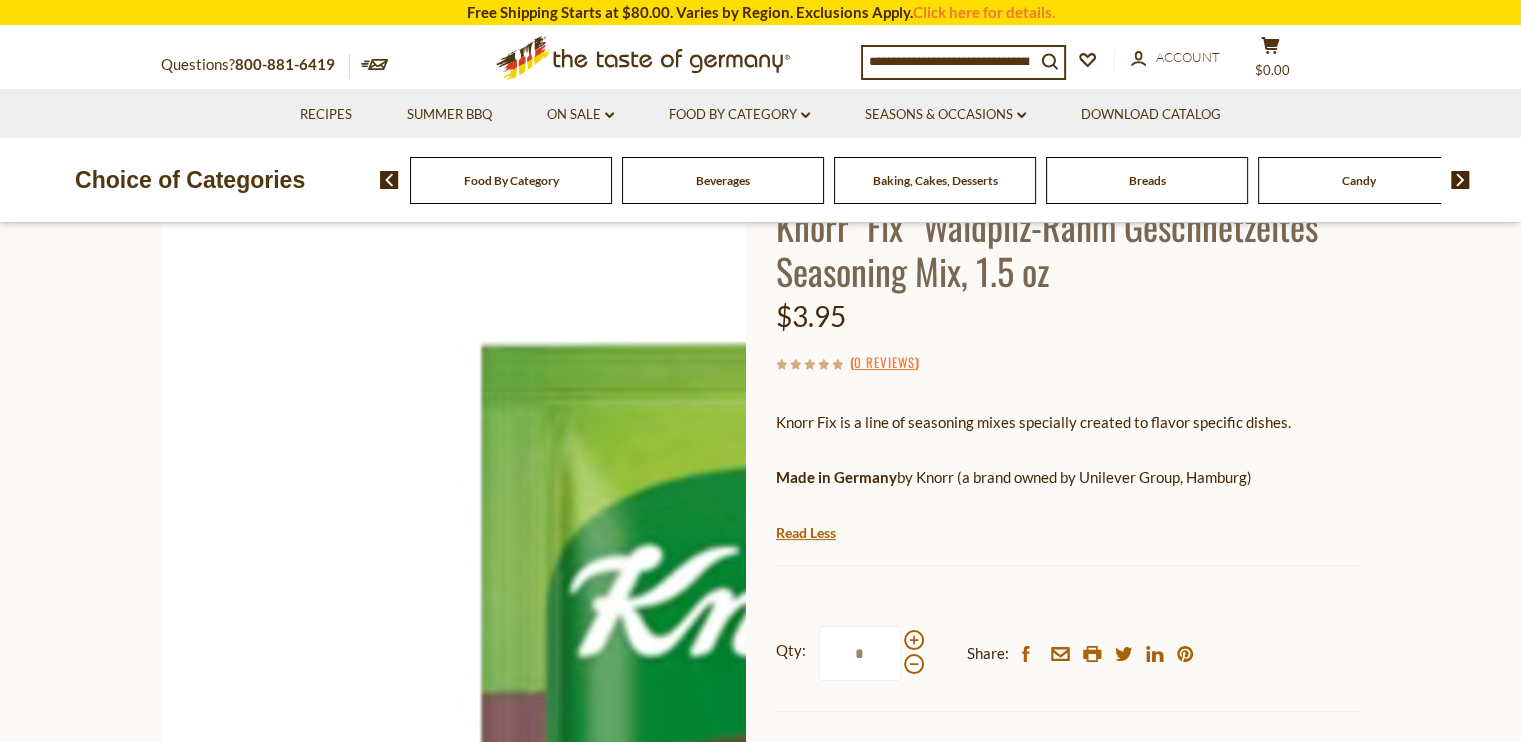 click at bounding box center (453, 466) 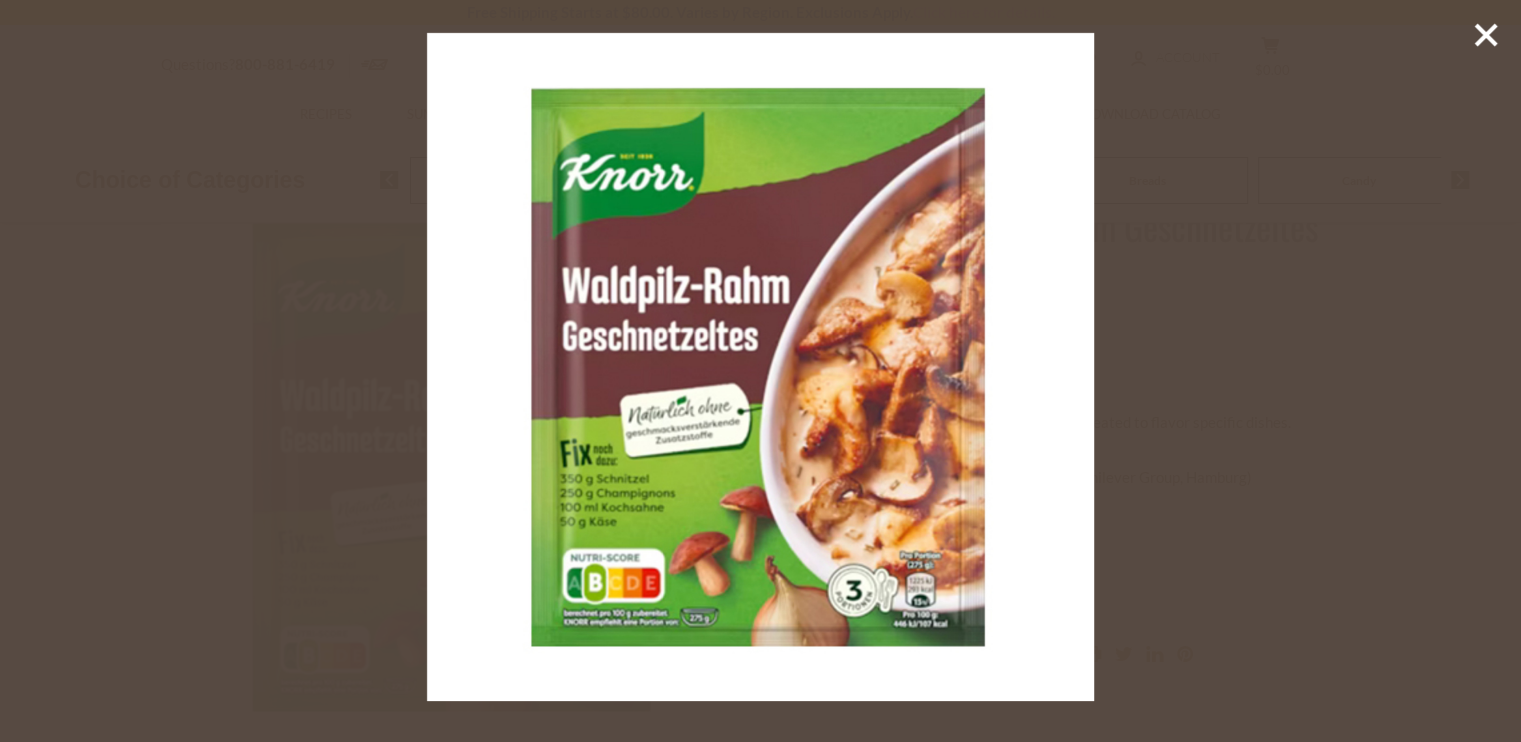 click 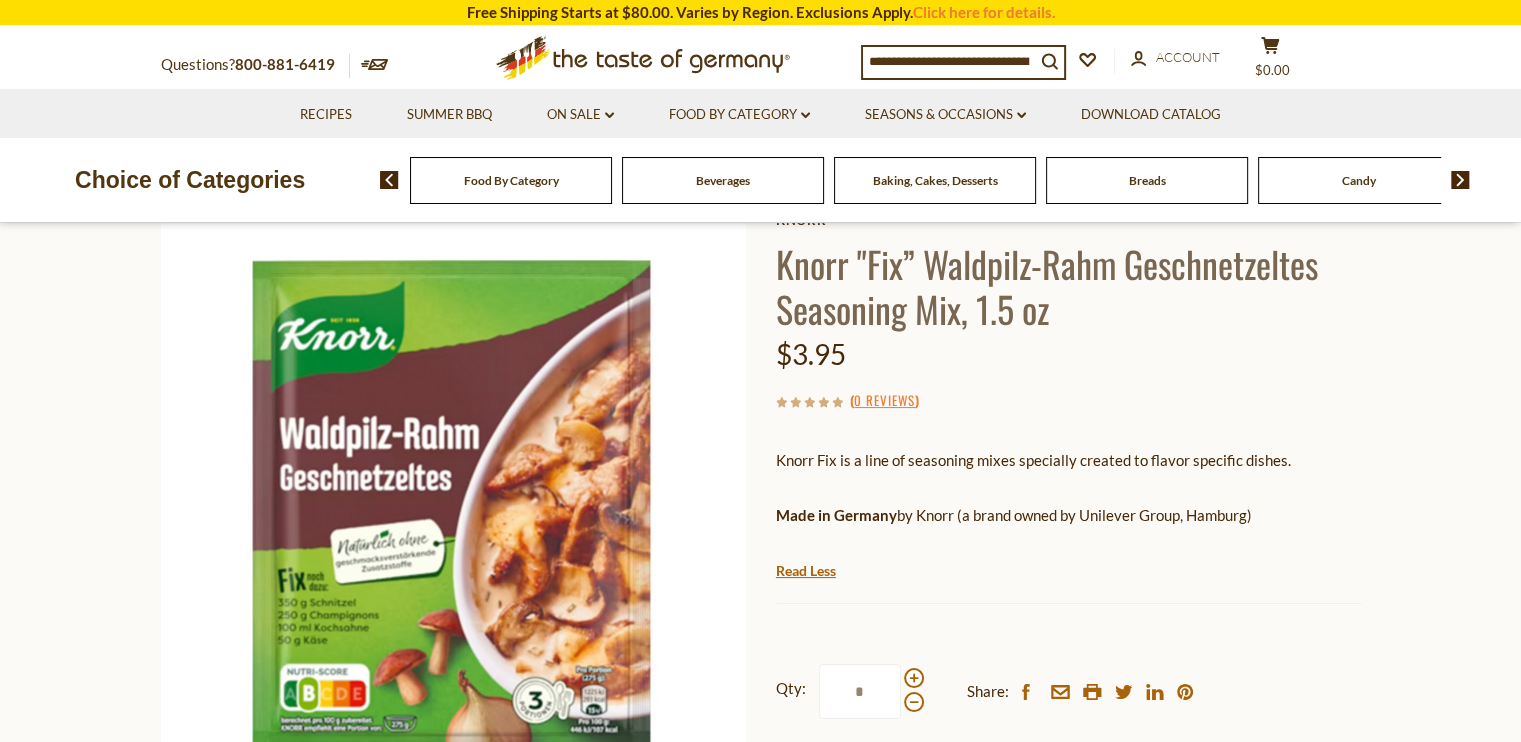 scroll, scrollTop: 124, scrollLeft: 0, axis: vertical 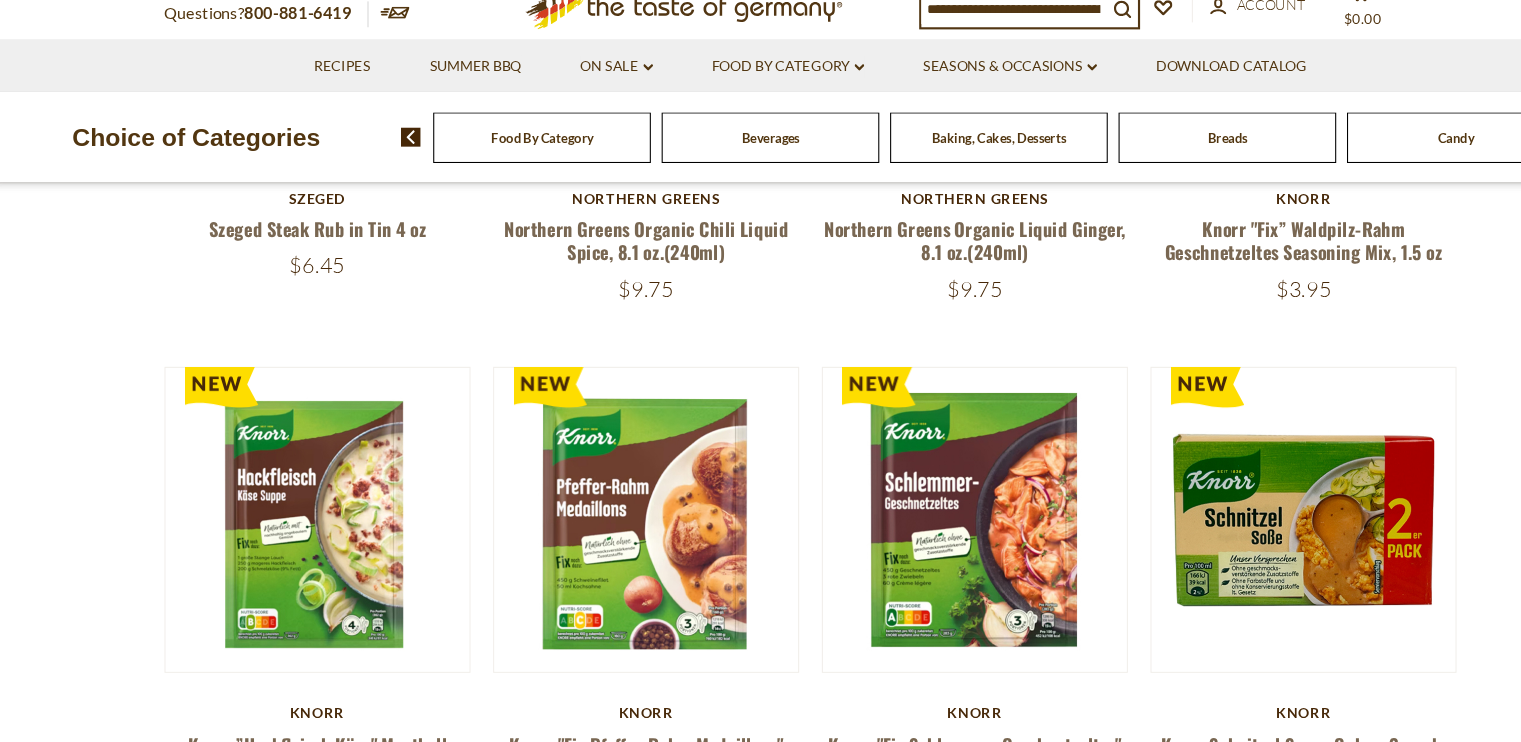 click on "**********" at bounding box center (761, 651) 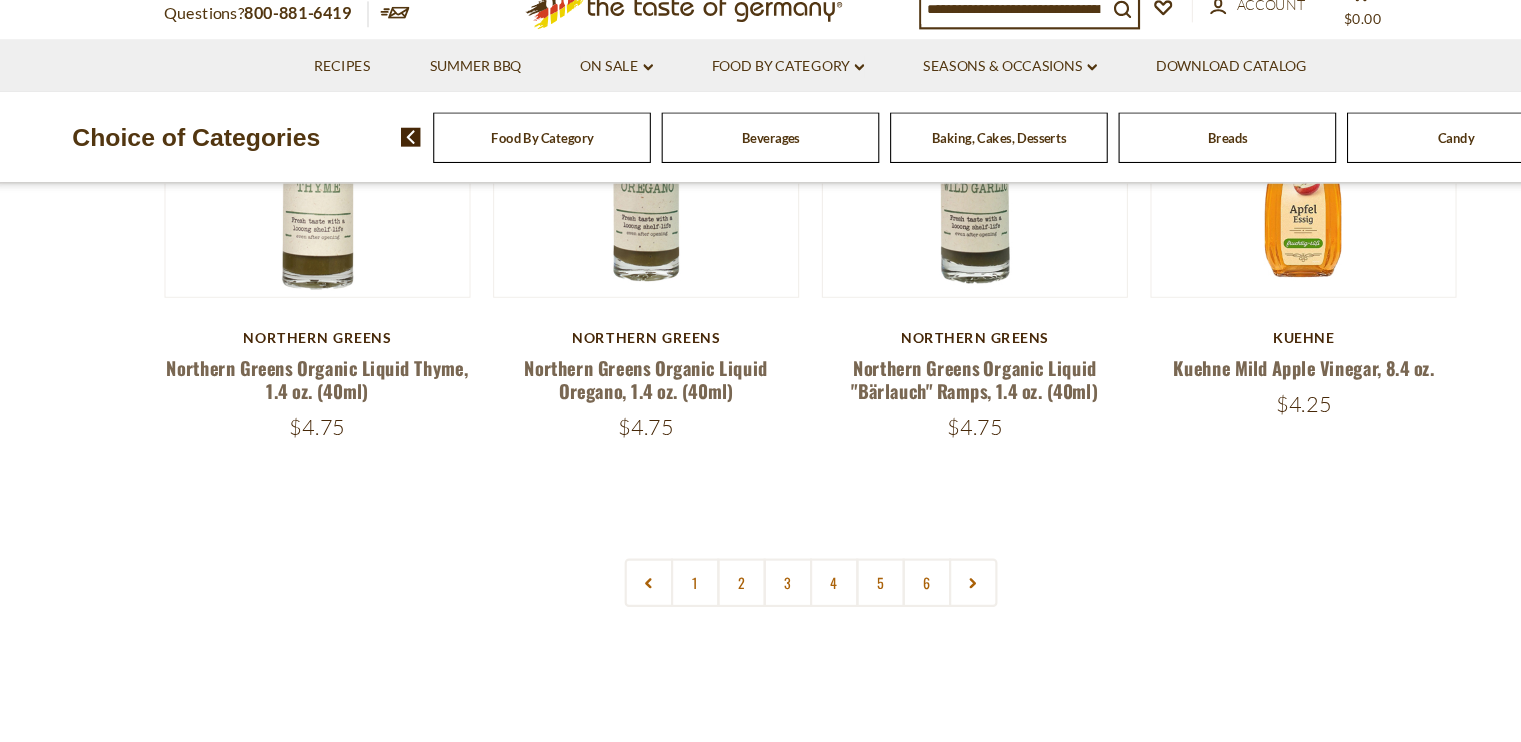 scroll, scrollTop: 4667, scrollLeft: 0, axis: vertical 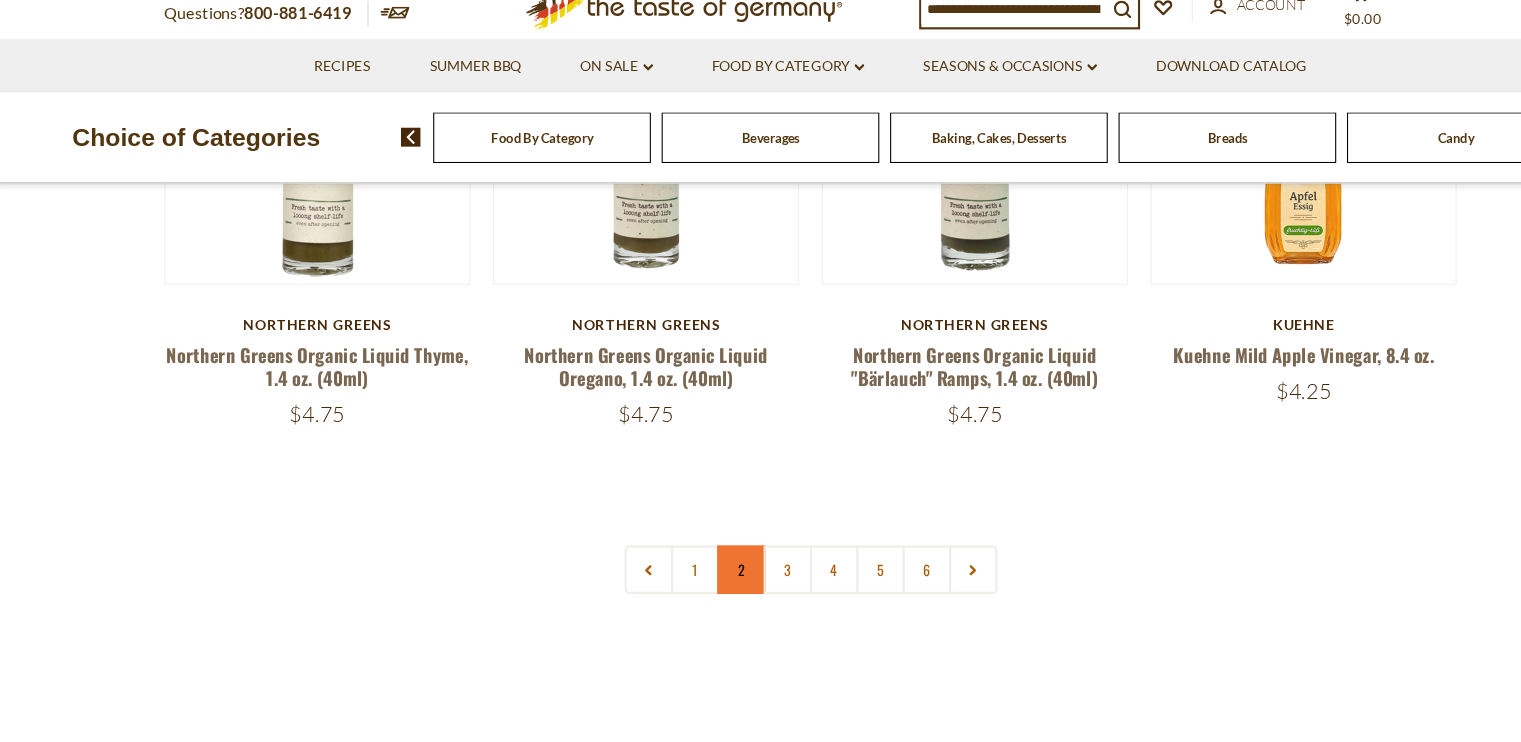 click on "2" at bounding box center (696, 581) 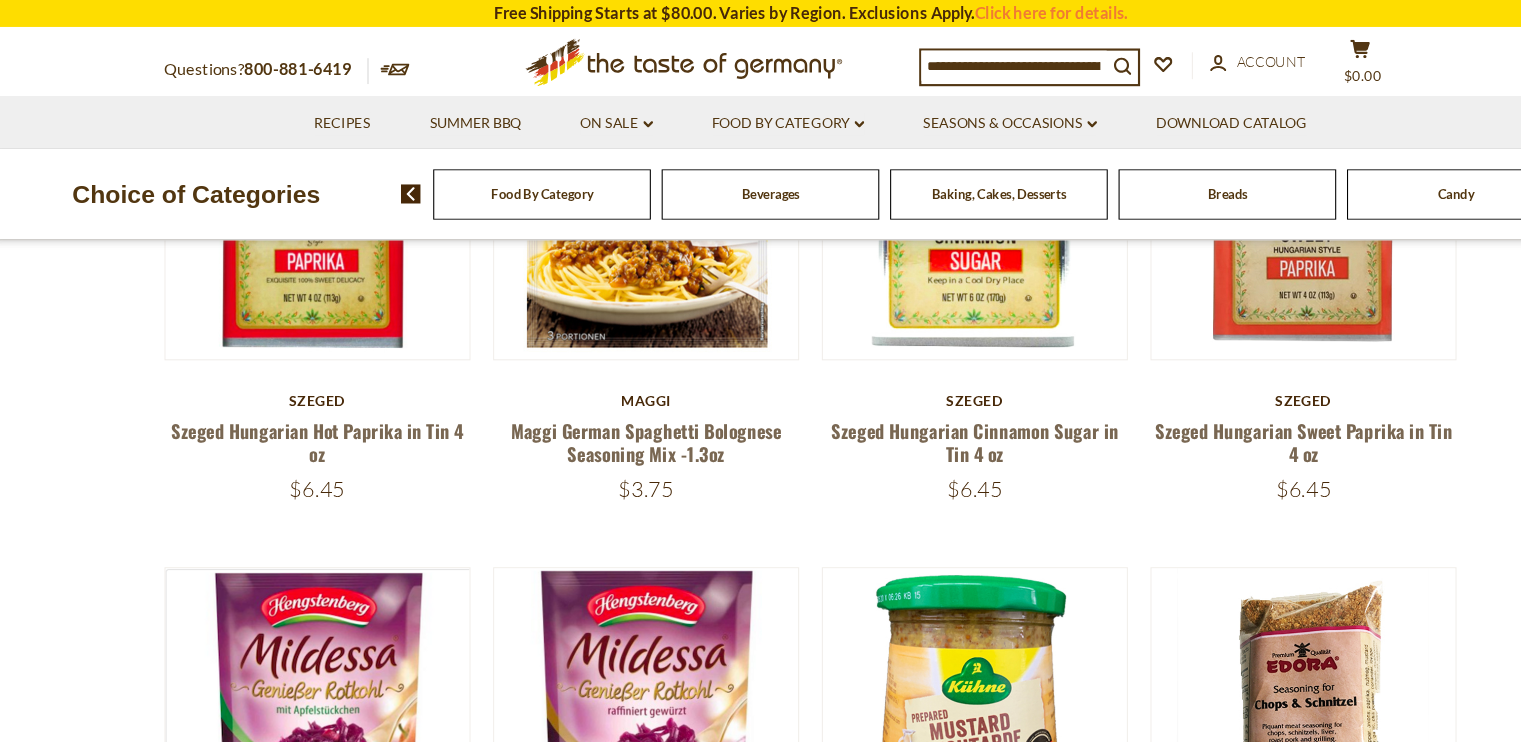 scroll, scrollTop: 4119, scrollLeft: 0, axis: vertical 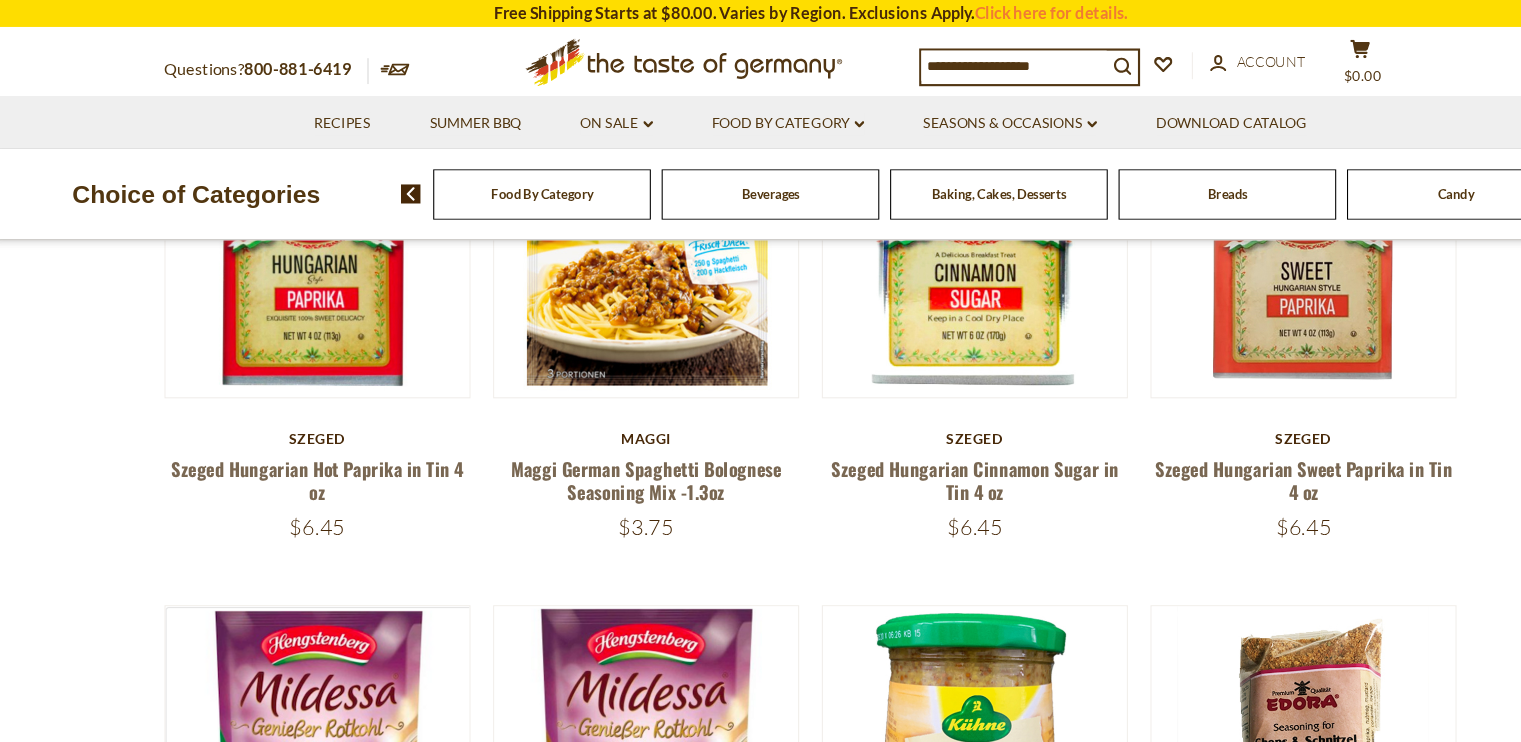 click on "Quick View
Knorr
Knorr "Fix" Stuffed Pepper Seasoning Mix, 1.5 oz
$3.95
Quick View
Maggi
Maggi Spaetzle, Sauce and Seasoning Collection" at bounding box center (761, -1122) 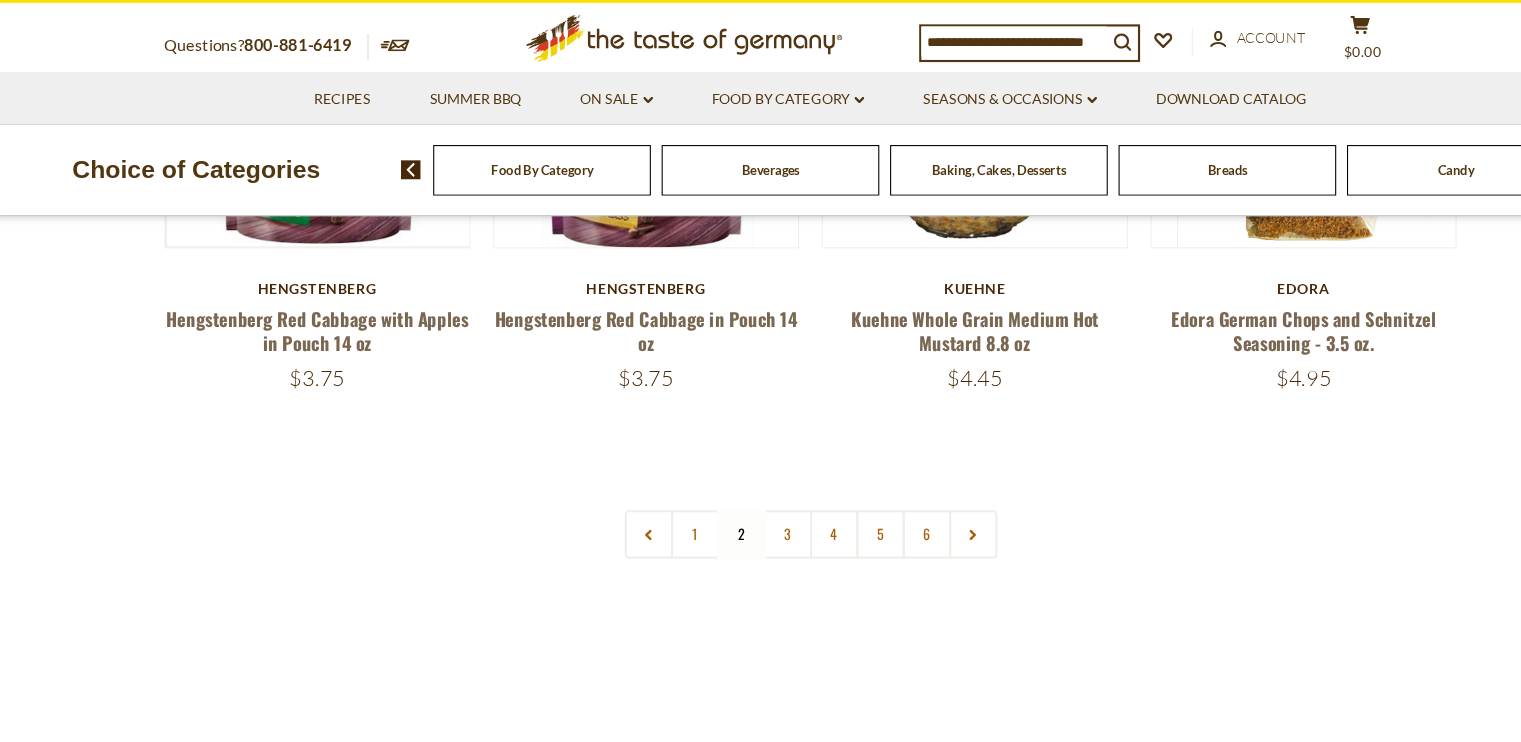 scroll, scrollTop: 4713, scrollLeft: 0, axis: vertical 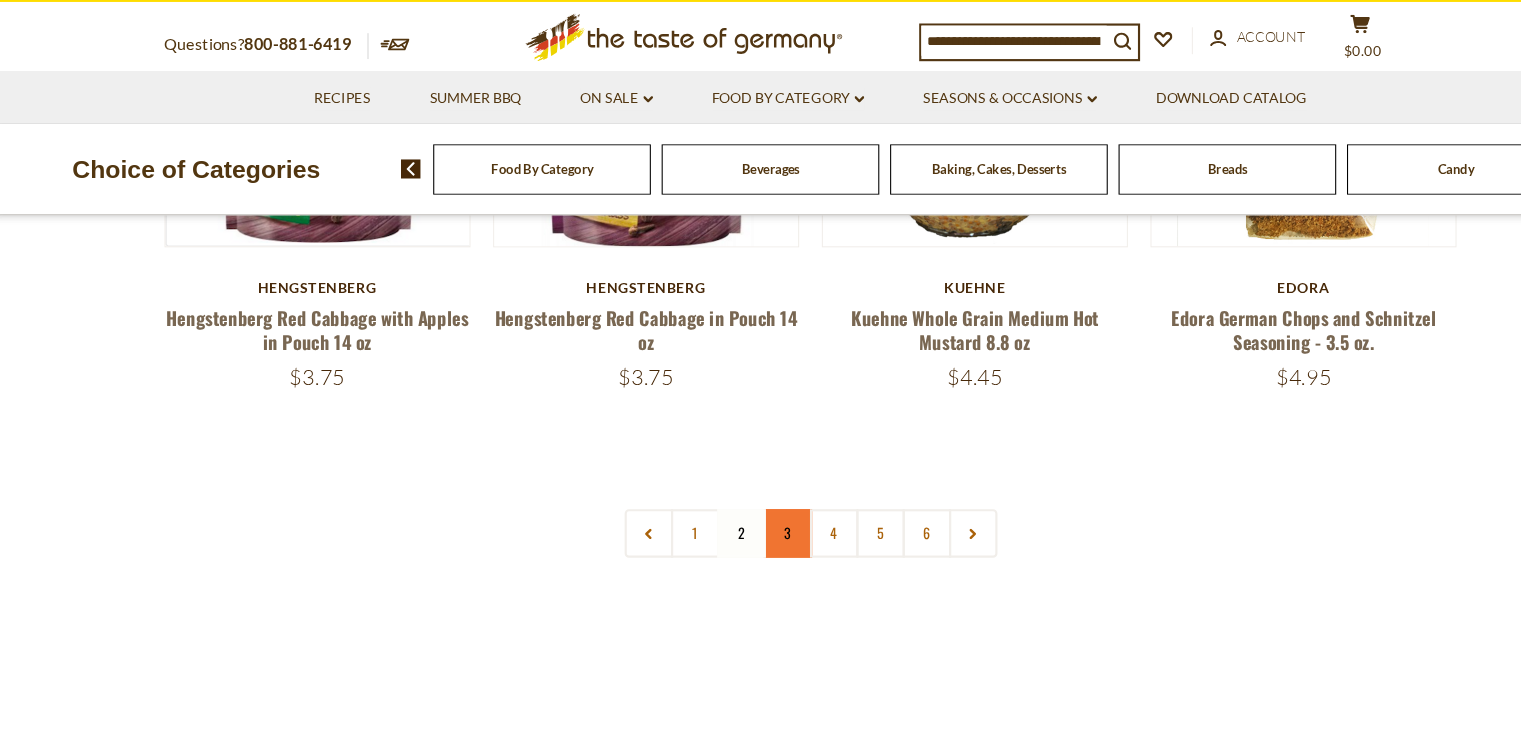 click on "3" at bounding box center [739, 518] 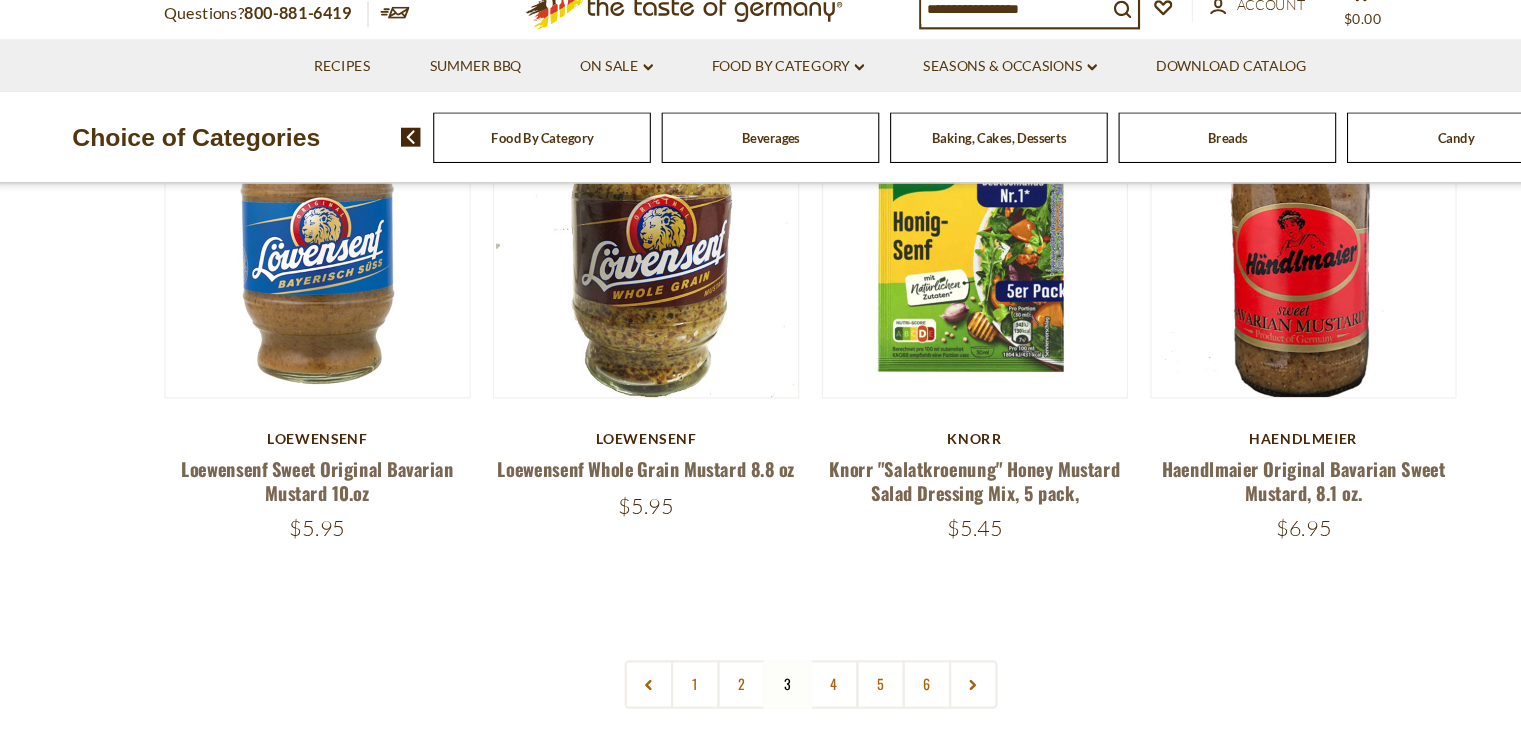 scroll, scrollTop: 4525, scrollLeft: 0, axis: vertical 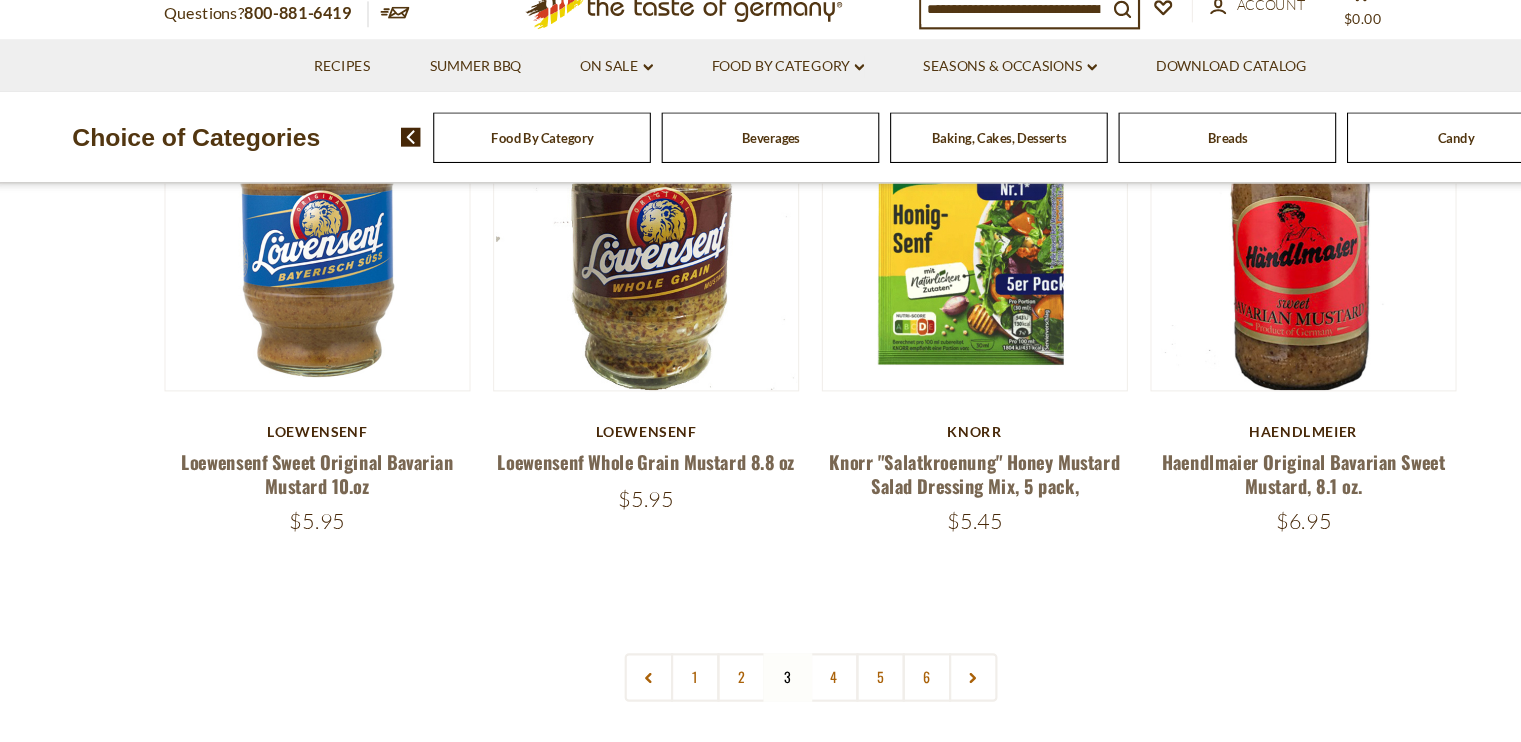 click on "1 2 3 4 5 6" at bounding box center [761, 681] 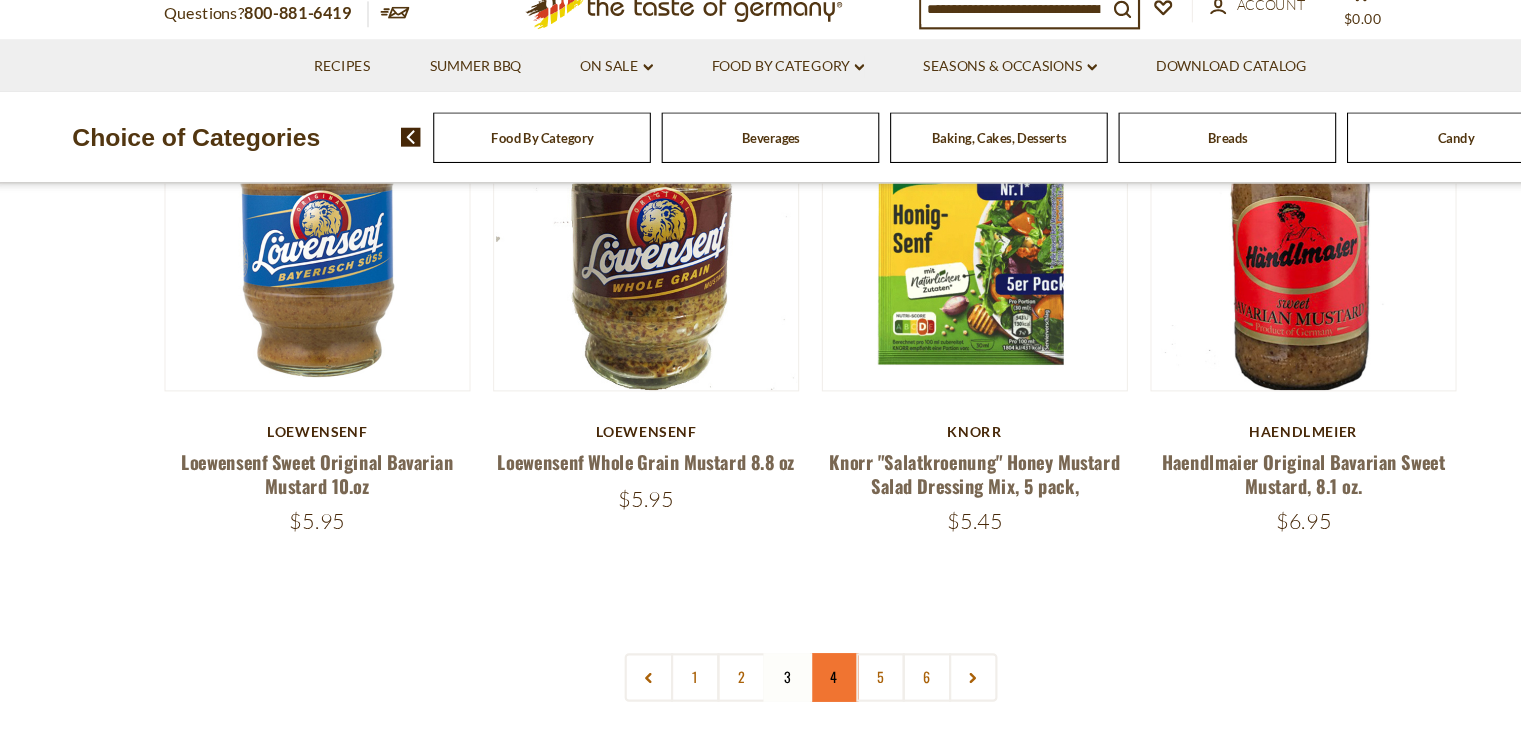 click on "4" at bounding box center (782, 681) 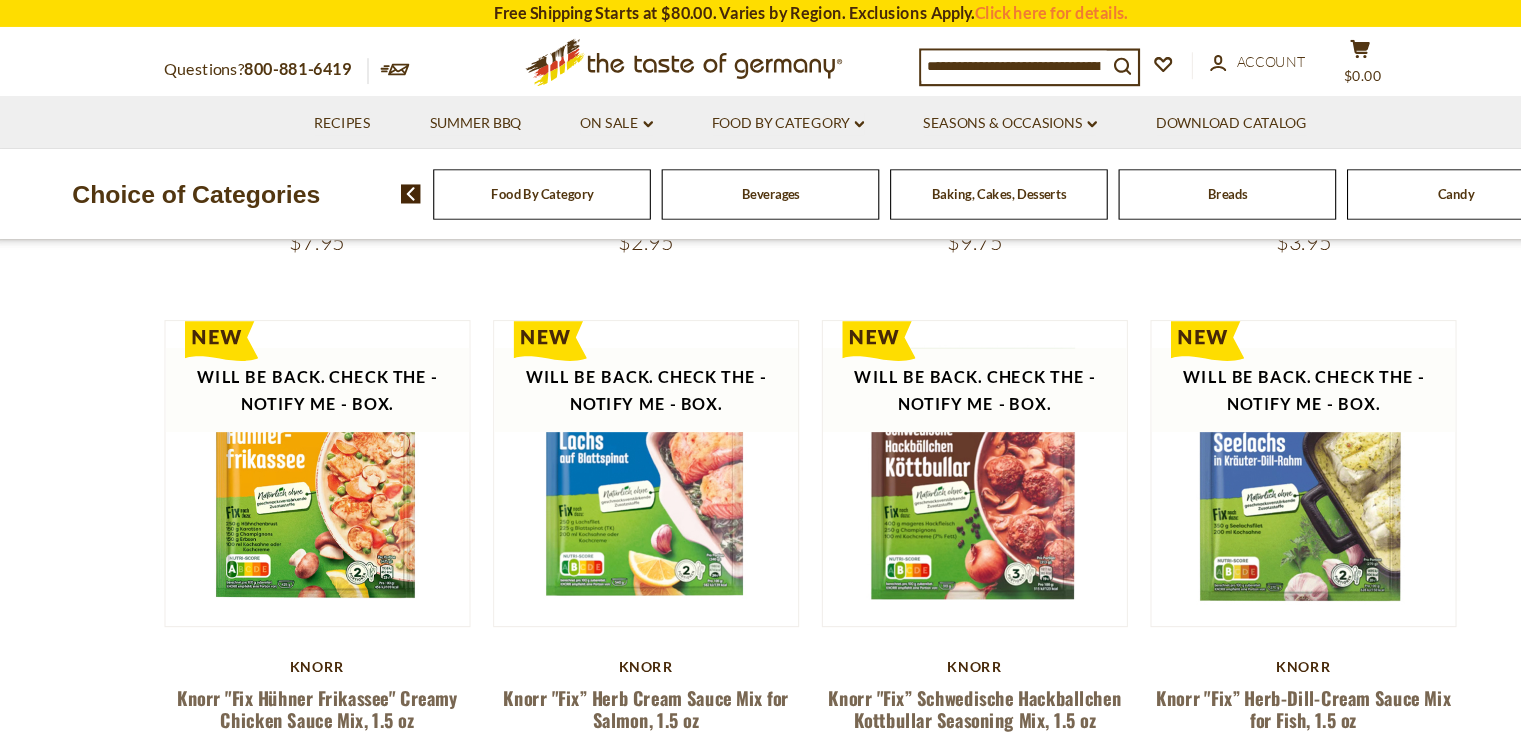scroll, scrollTop: 1971, scrollLeft: 0, axis: vertical 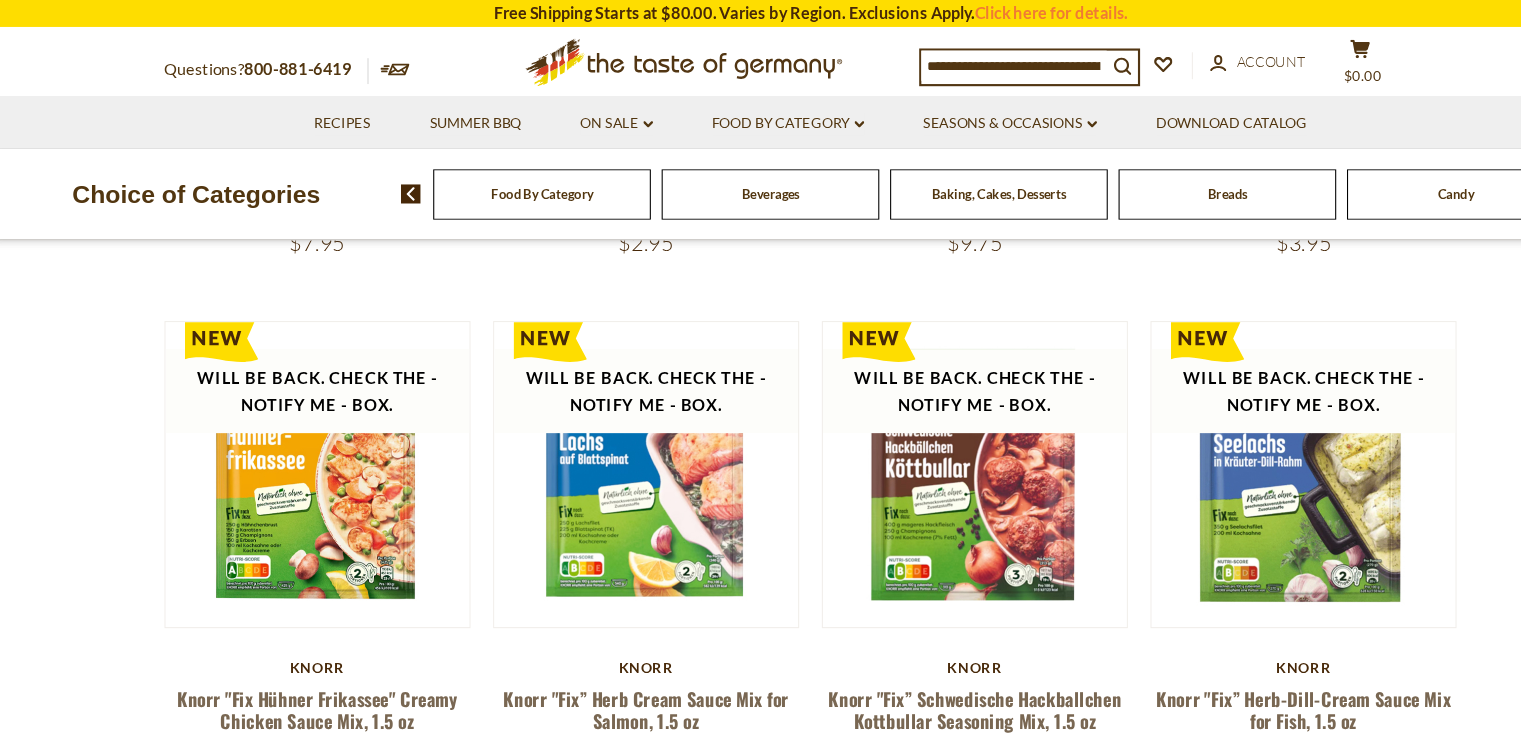 click on "**********" at bounding box center [761, 1033] 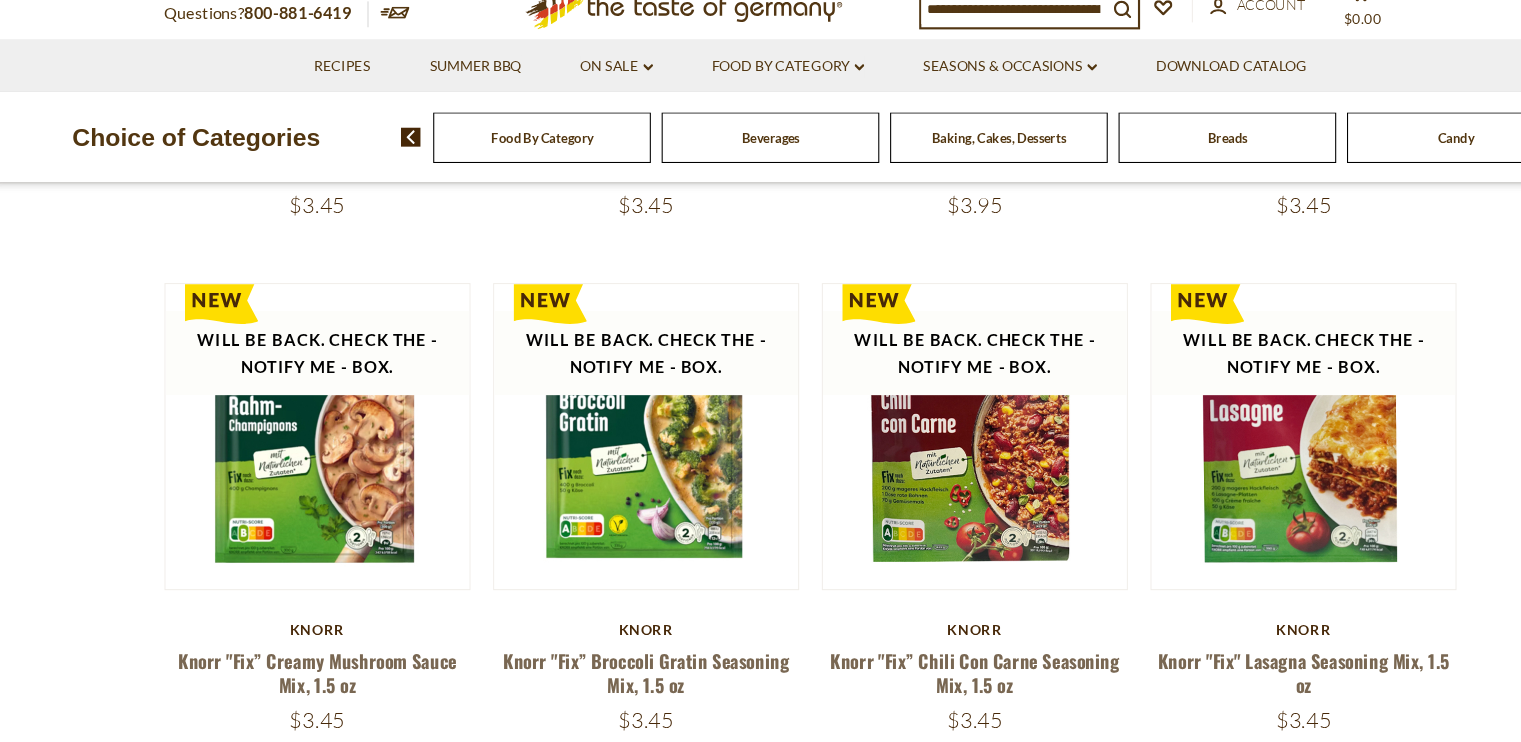 scroll, scrollTop: 2432, scrollLeft: 0, axis: vertical 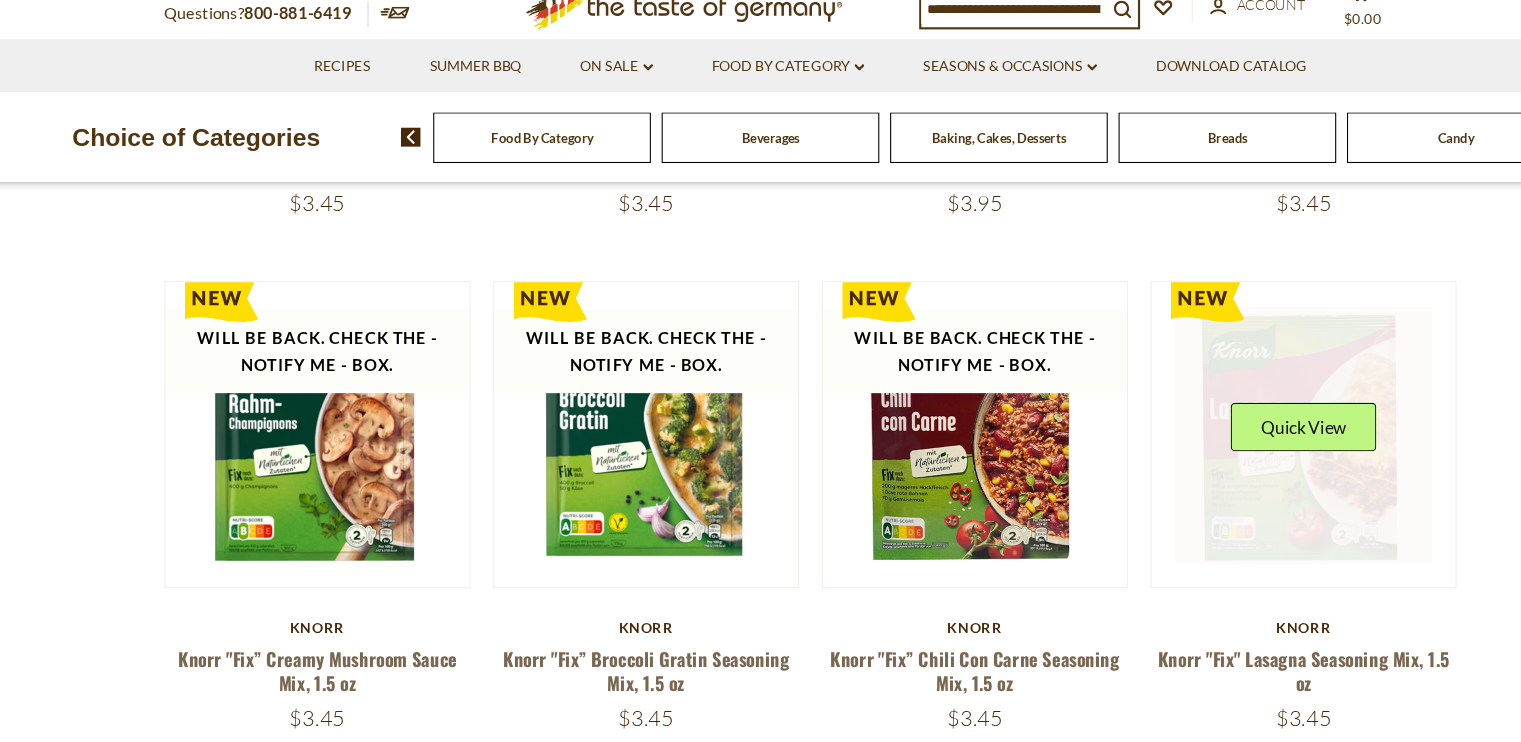 click on "**********" at bounding box center [761, 572] 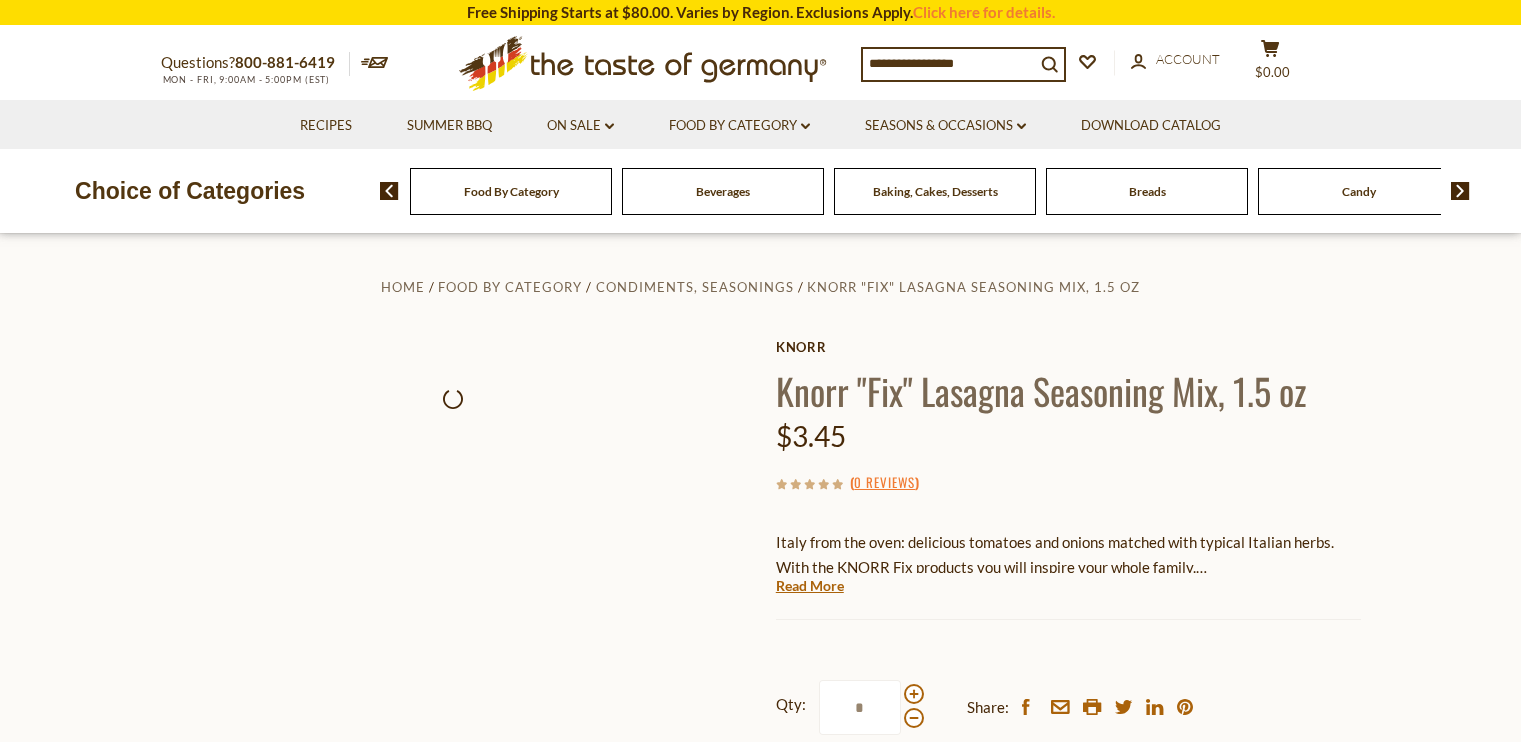 scroll, scrollTop: 0, scrollLeft: 0, axis: both 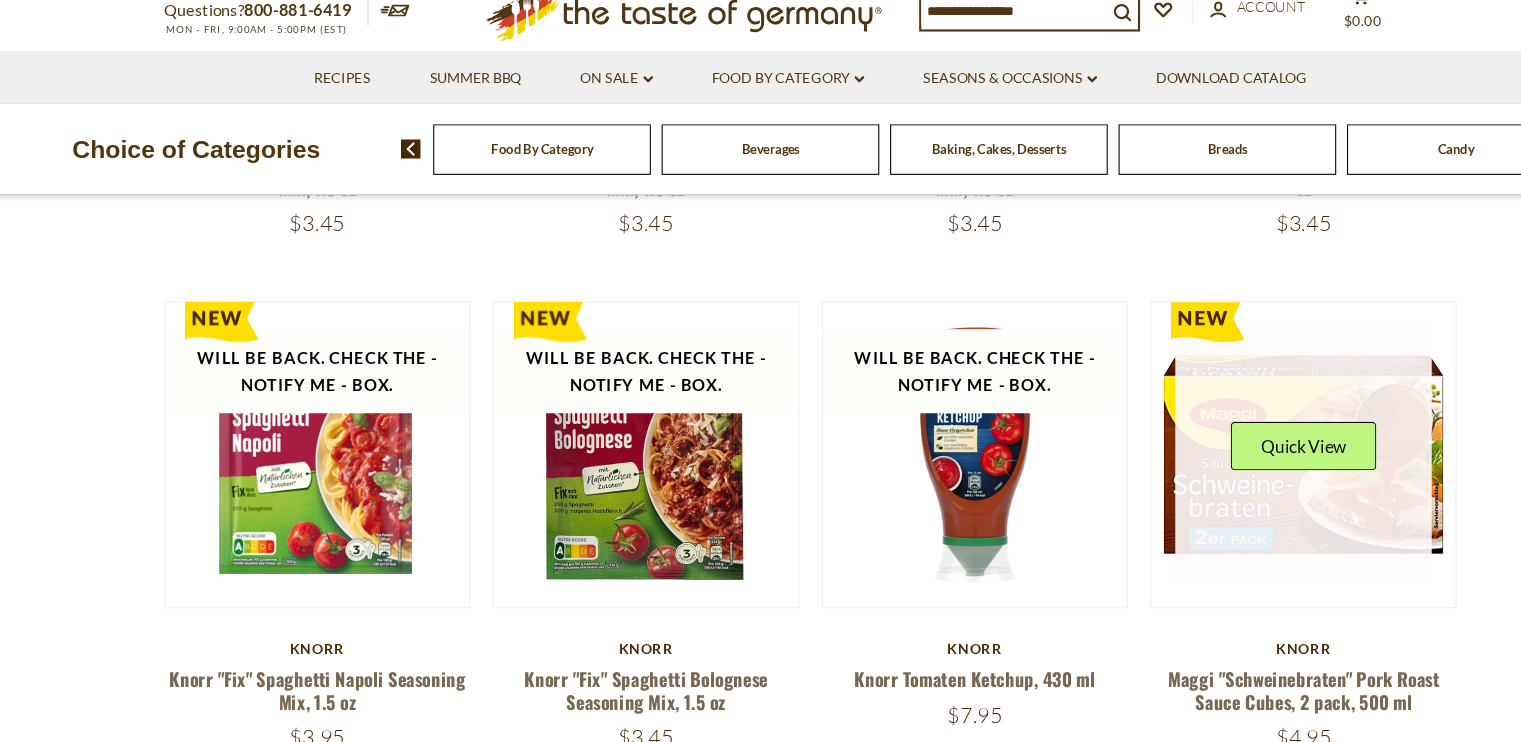 click at bounding box center (1218, 474) 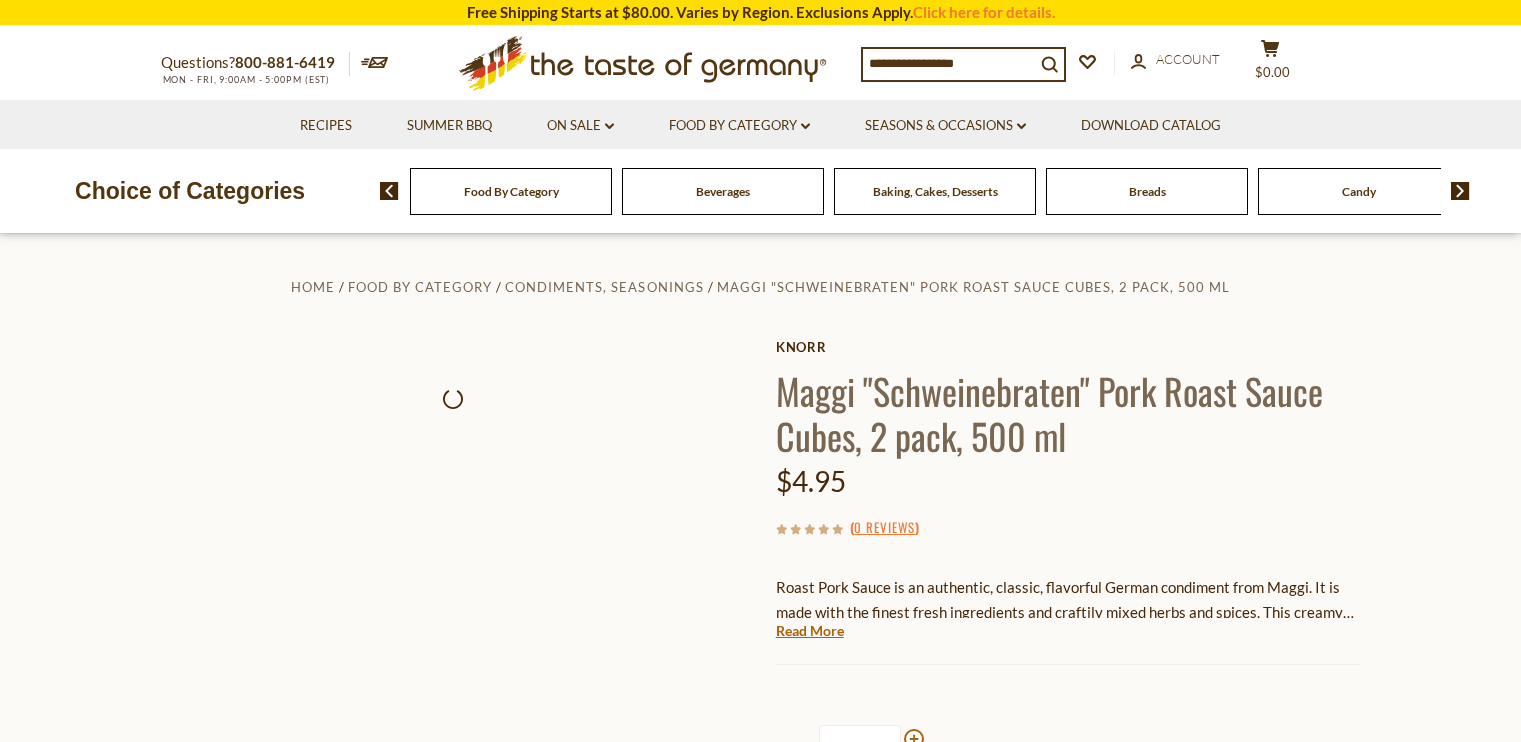scroll, scrollTop: 0, scrollLeft: 0, axis: both 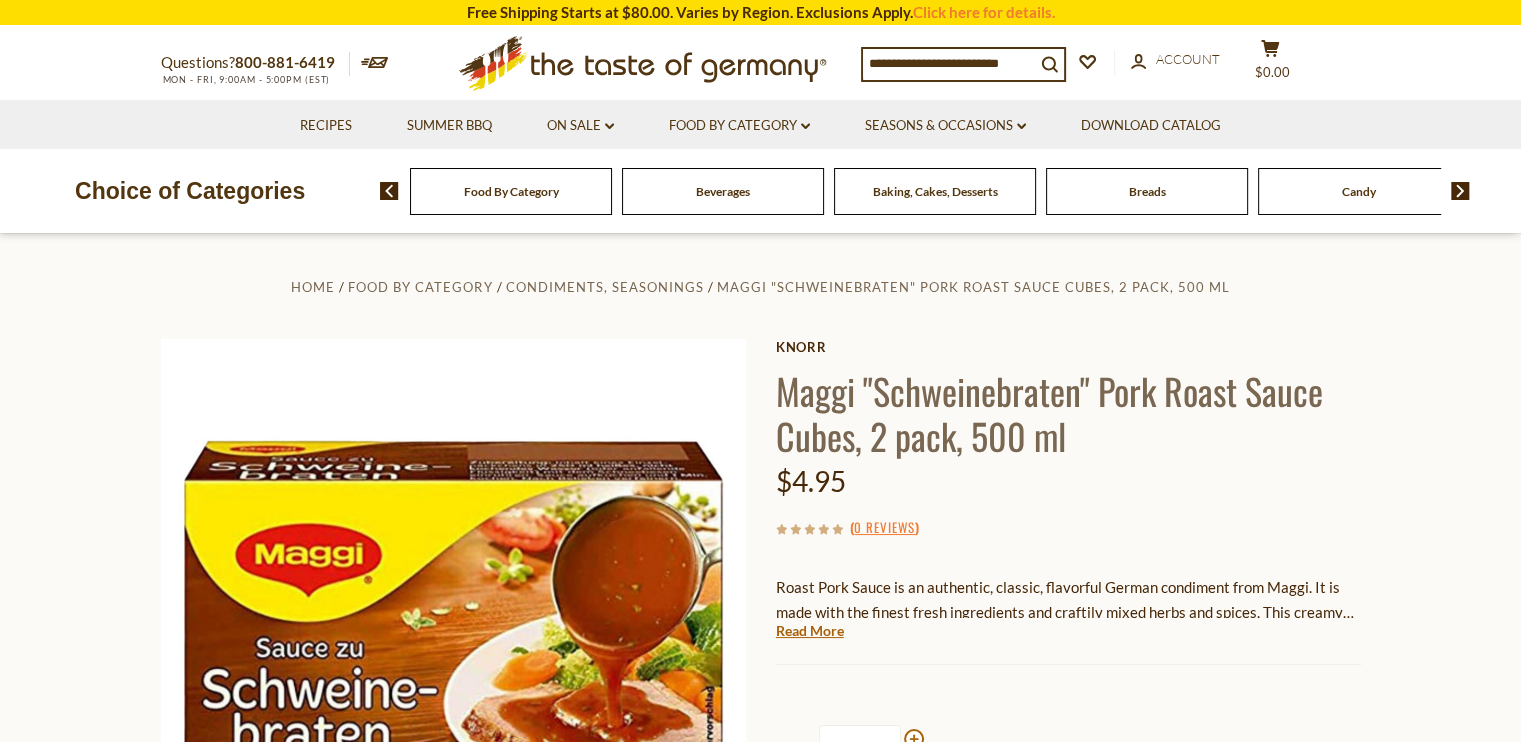 click on "Food By Category
dropdown_arrow
All Food By Category
Featured Products
Taste of Germany Collections
Beverages
Baking, Cakes, Desserts
Breads
Candy
Cereal
Cookies
Coffee, Cocoa & Tea
Chocolate & Marzipan
Cheese & Dairy
Condiments, Seasonings
Fish
Jams and Honey
Kosher
Pasta and Potato
Pickled Vegetables
Plant-Based
Salad Dressings & Dips
Savory Snacks
Sausages" at bounding box center [739, 124] 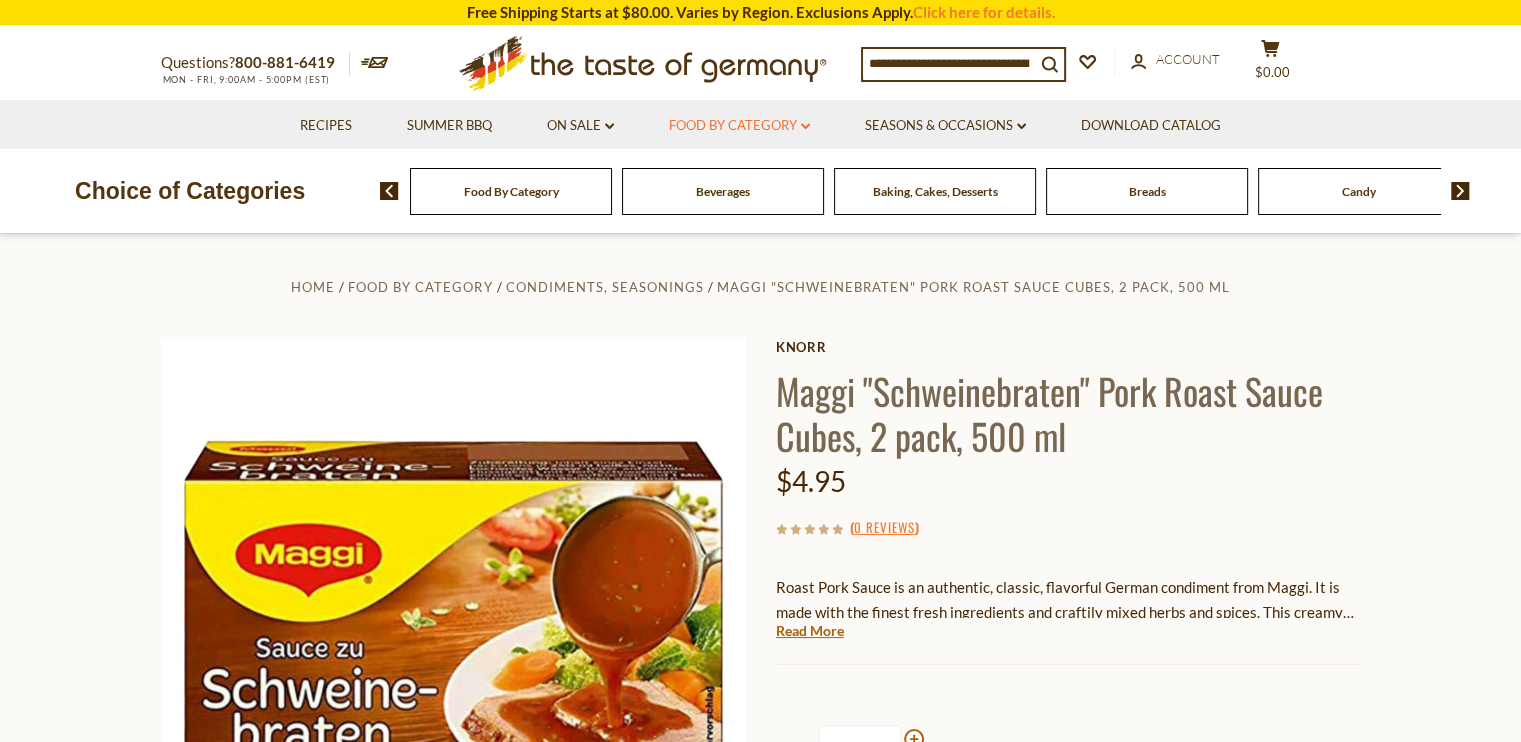 click on "Food By Category
dropdown_arrow" at bounding box center [739, 126] 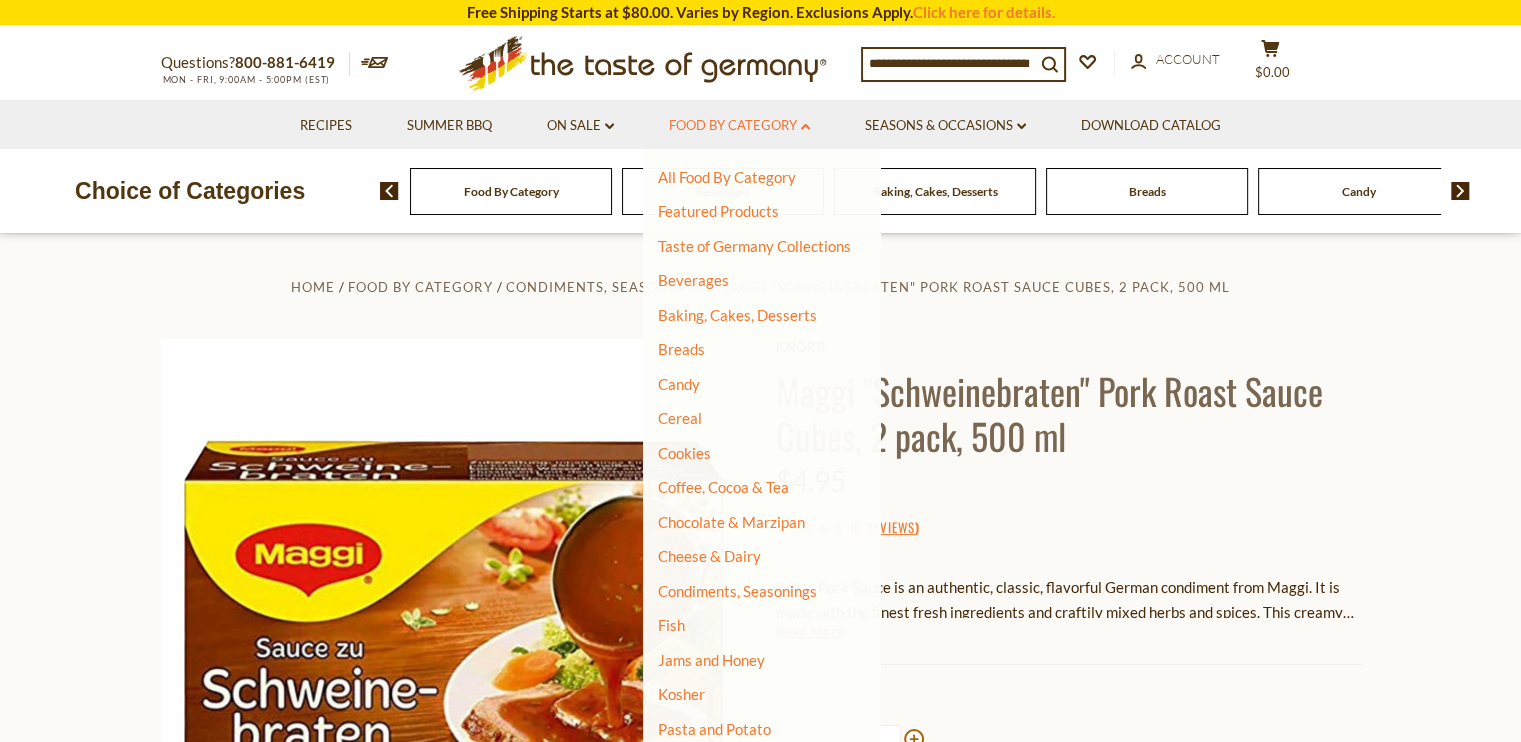 scroll, scrollTop: 0, scrollLeft: 0, axis: both 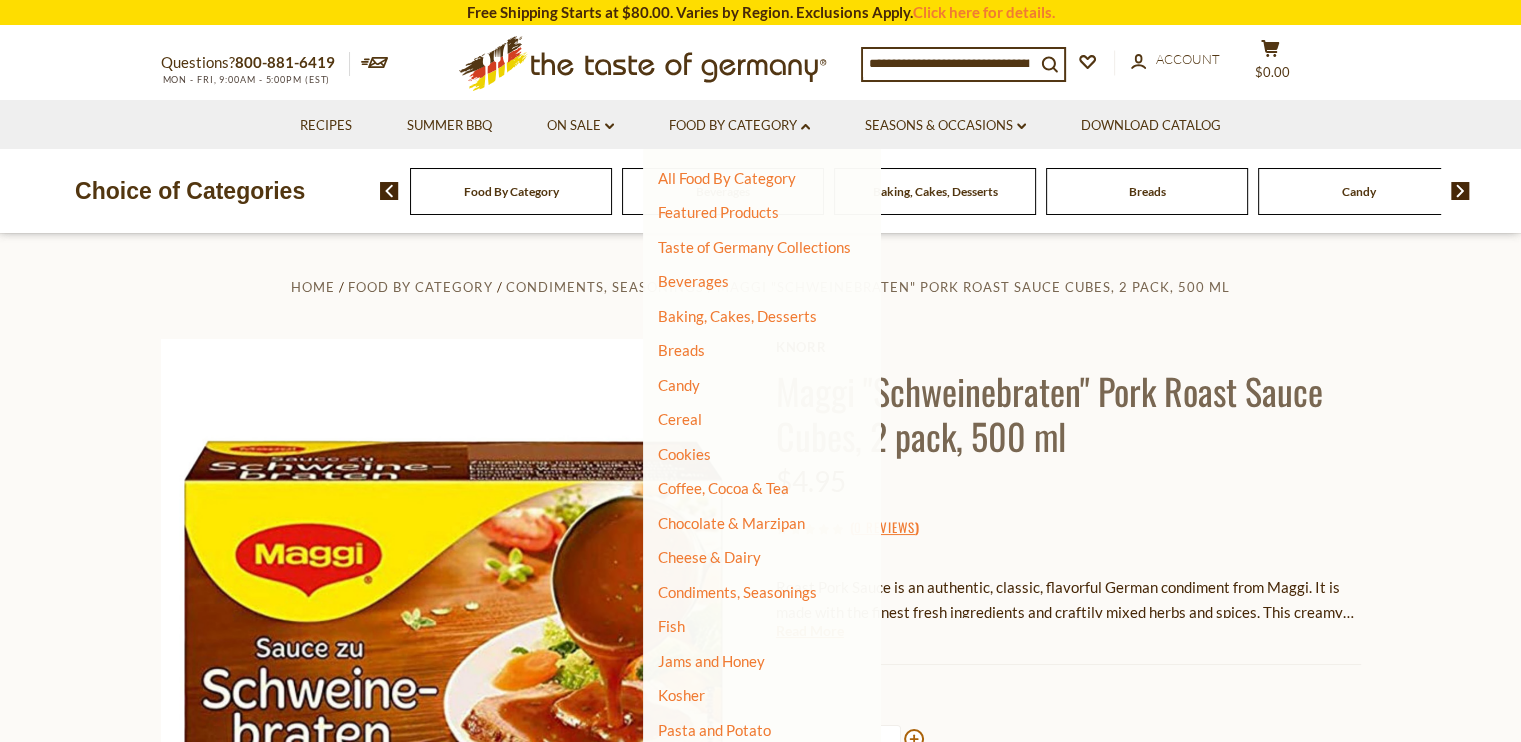click on "All Food By Category
Featured Products
Taste of Germany Collections
Beverages
Baking, Cakes, Desserts
Breads
Candy
Cereal
Cookies
Coffee, Cocoa & Tea
Chocolate & Marzipan
Cheese & Dairy
Condiments, Seasonings
Fish
Jams and Honey
Kosher
Pasta and Potato
Pickled Vegetables
Plant-Based
Salad Dressings & Dips
Savory Snacks
Sausages
Soups & Sauces
Toppings
Health & Wellness" at bounding box center [754, 627] 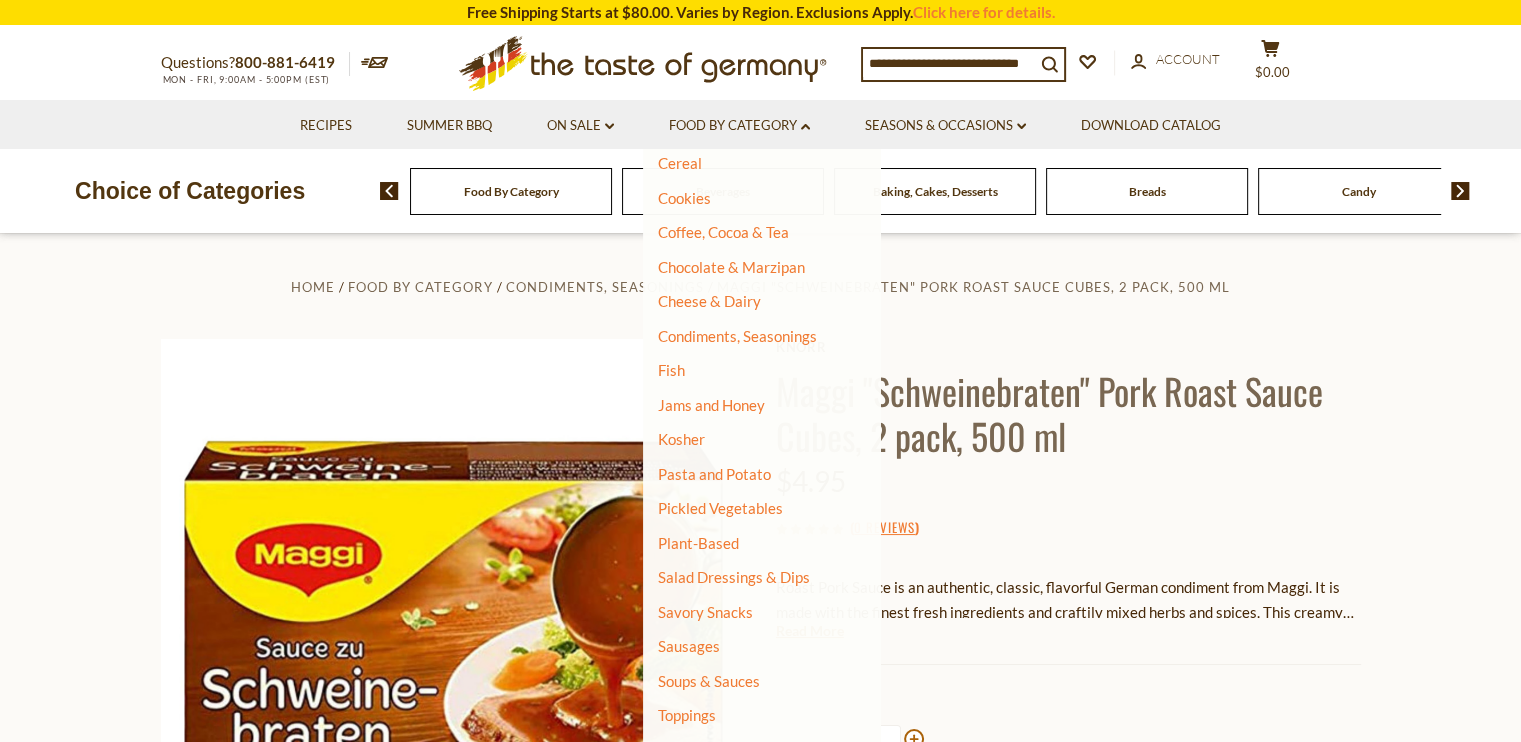 scroll, scrollTop: 263, scrollLeft: 0, axis: vertical 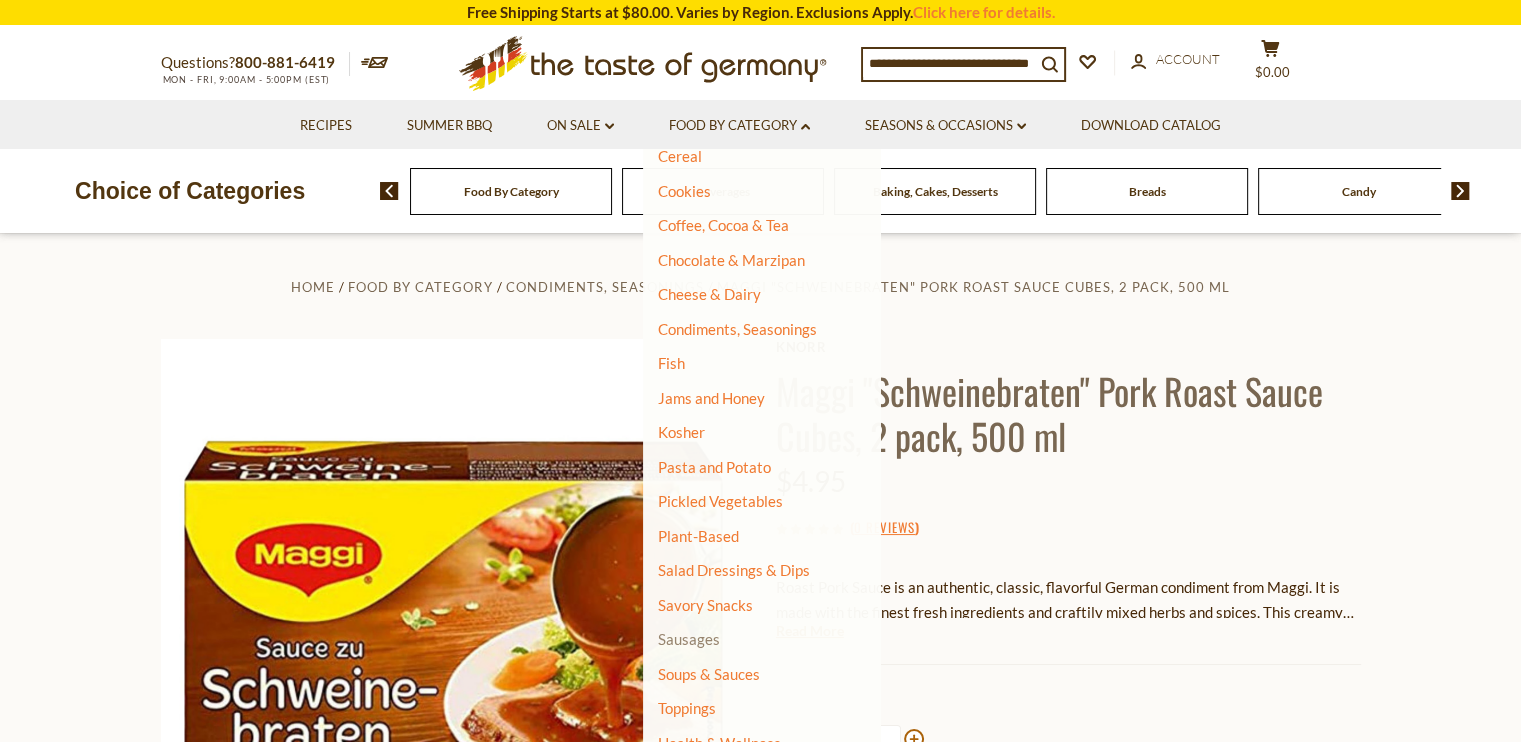 click on "Sausages" at bounding box center (689, 639) 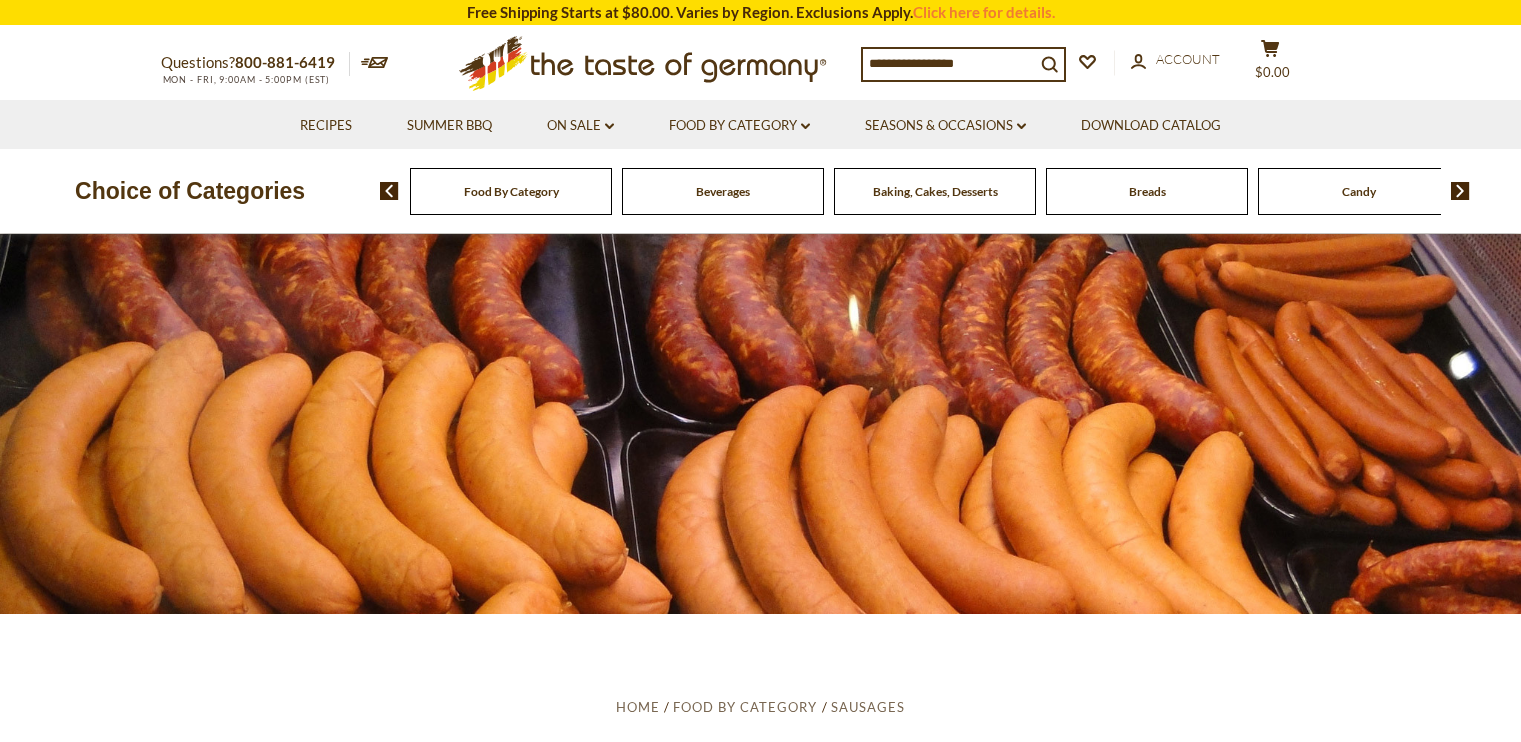 scroll, scrollTop: 0, scrollLeft: 0, axis: both 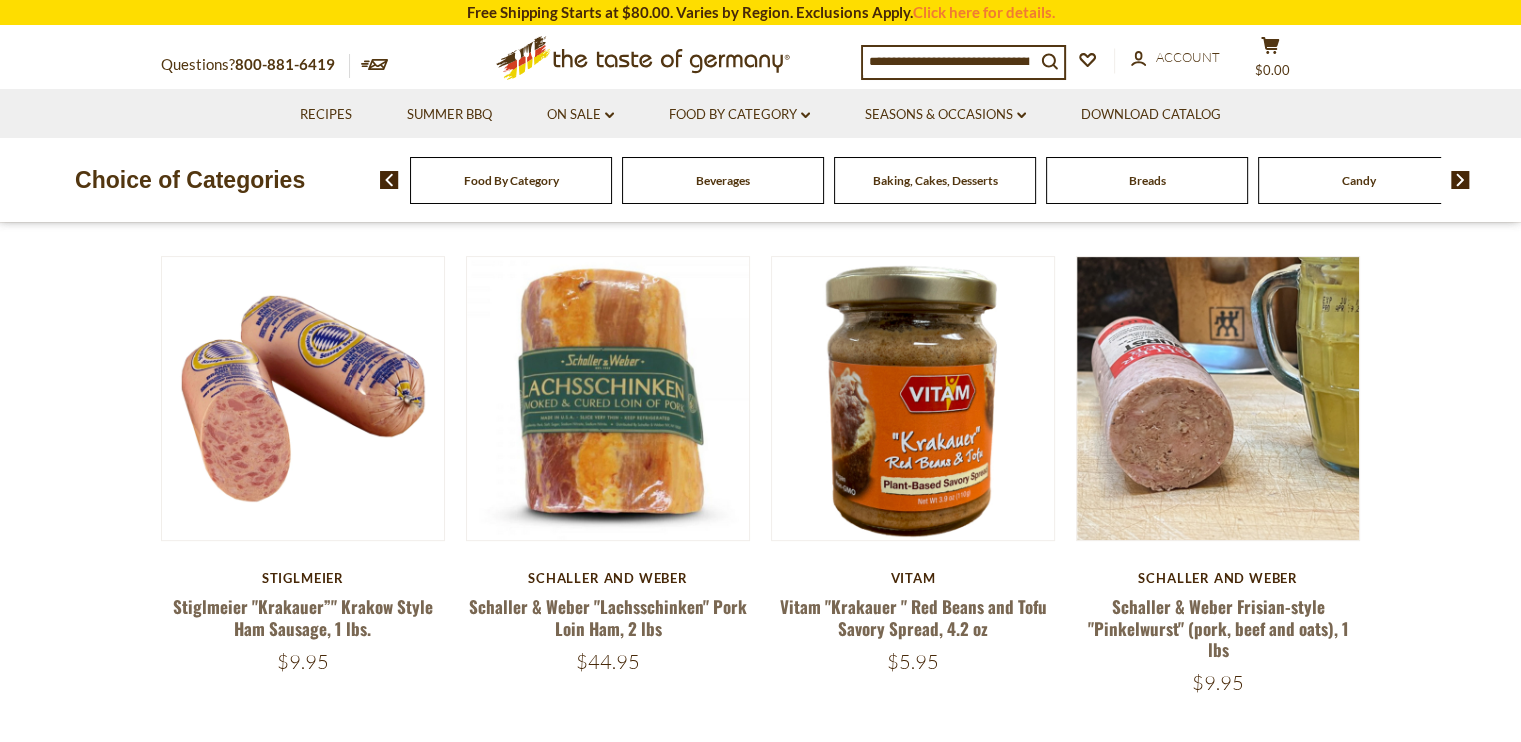 click on "**********" at bounding box center [760, 2448] 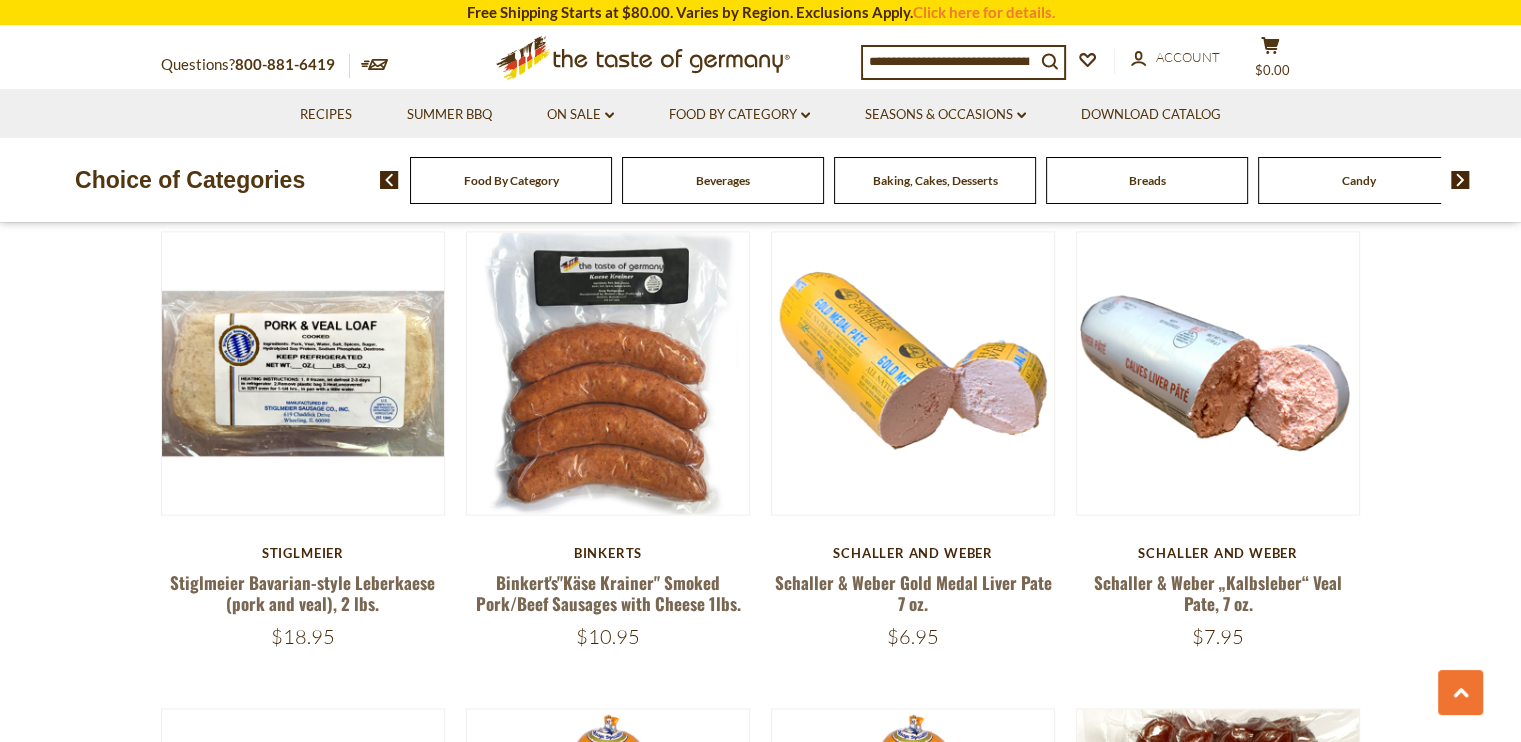 scroll, scrollTop: 3522, scrollLeft: 0, axis: vertical 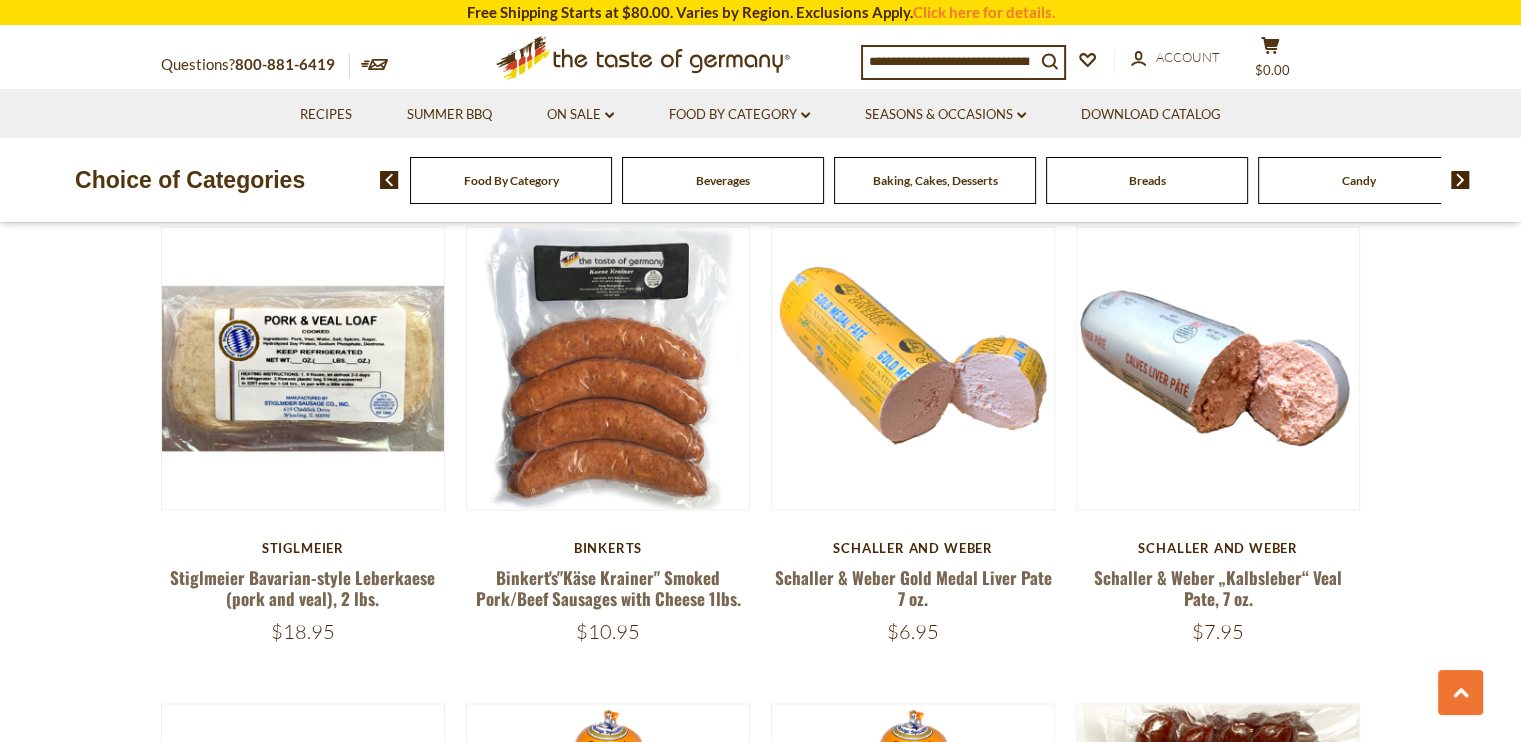 click on "**********" at bounding box center [760, -494] 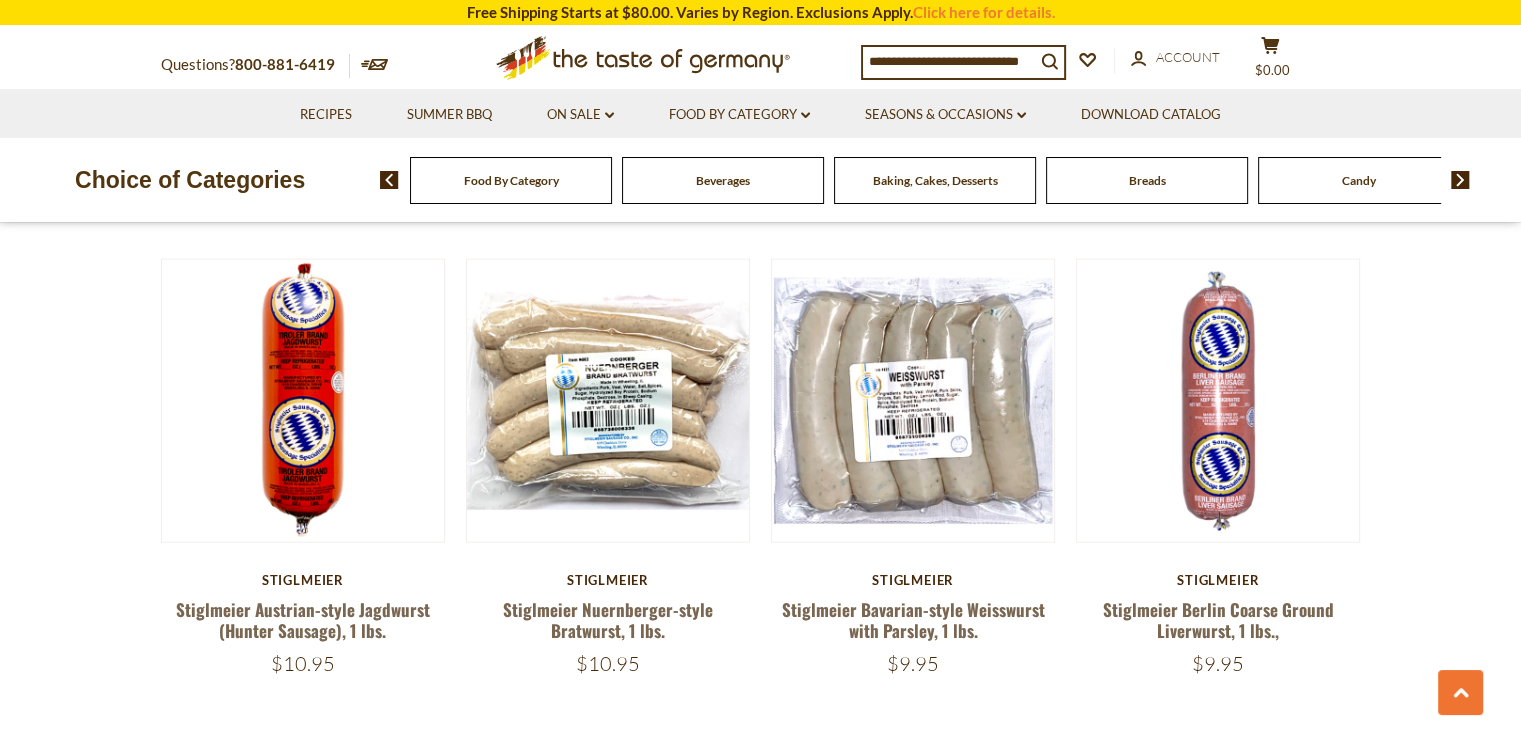 scroll, scrollTop: 4469, scrollLeft: 0, axis: vertical 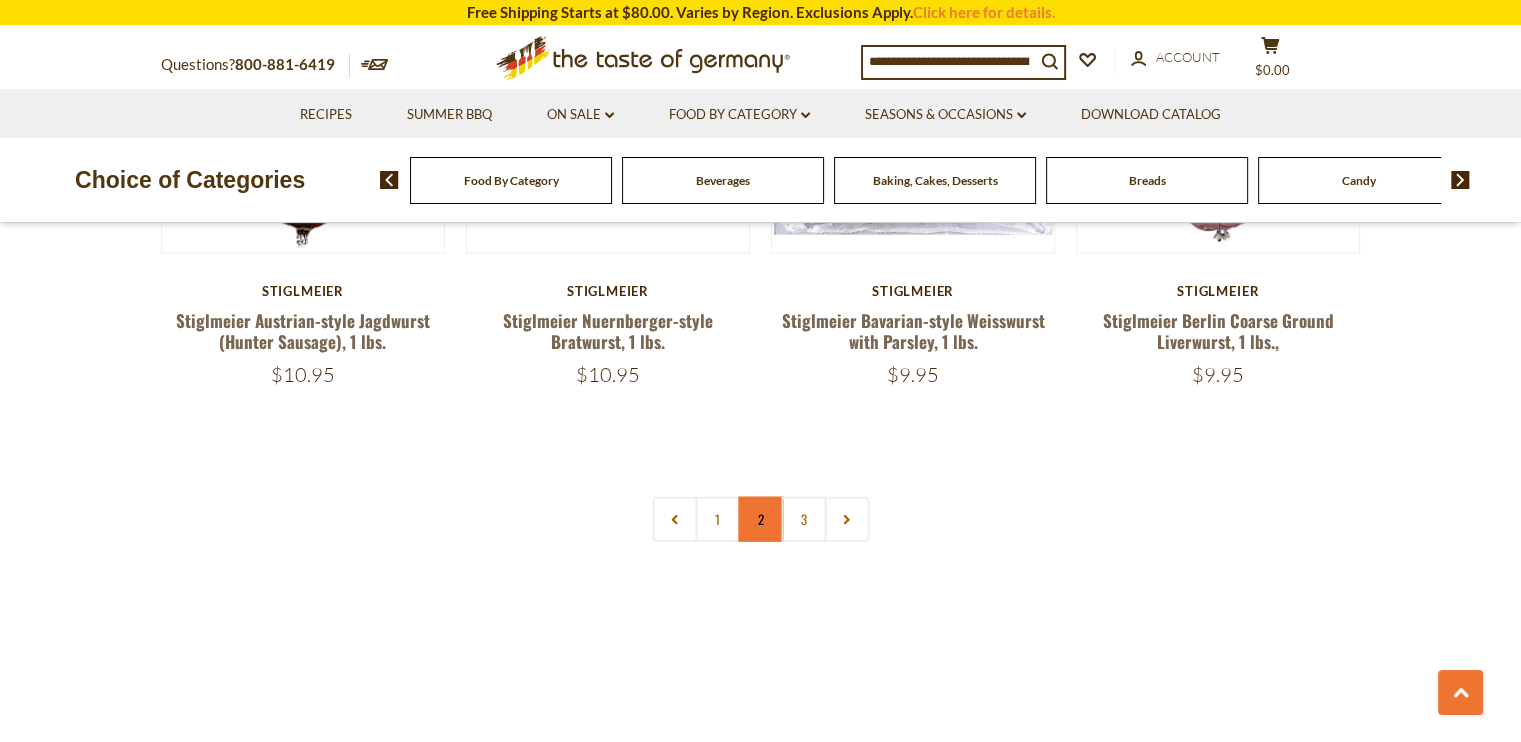 click on "2" at bounding box center (760, 519) 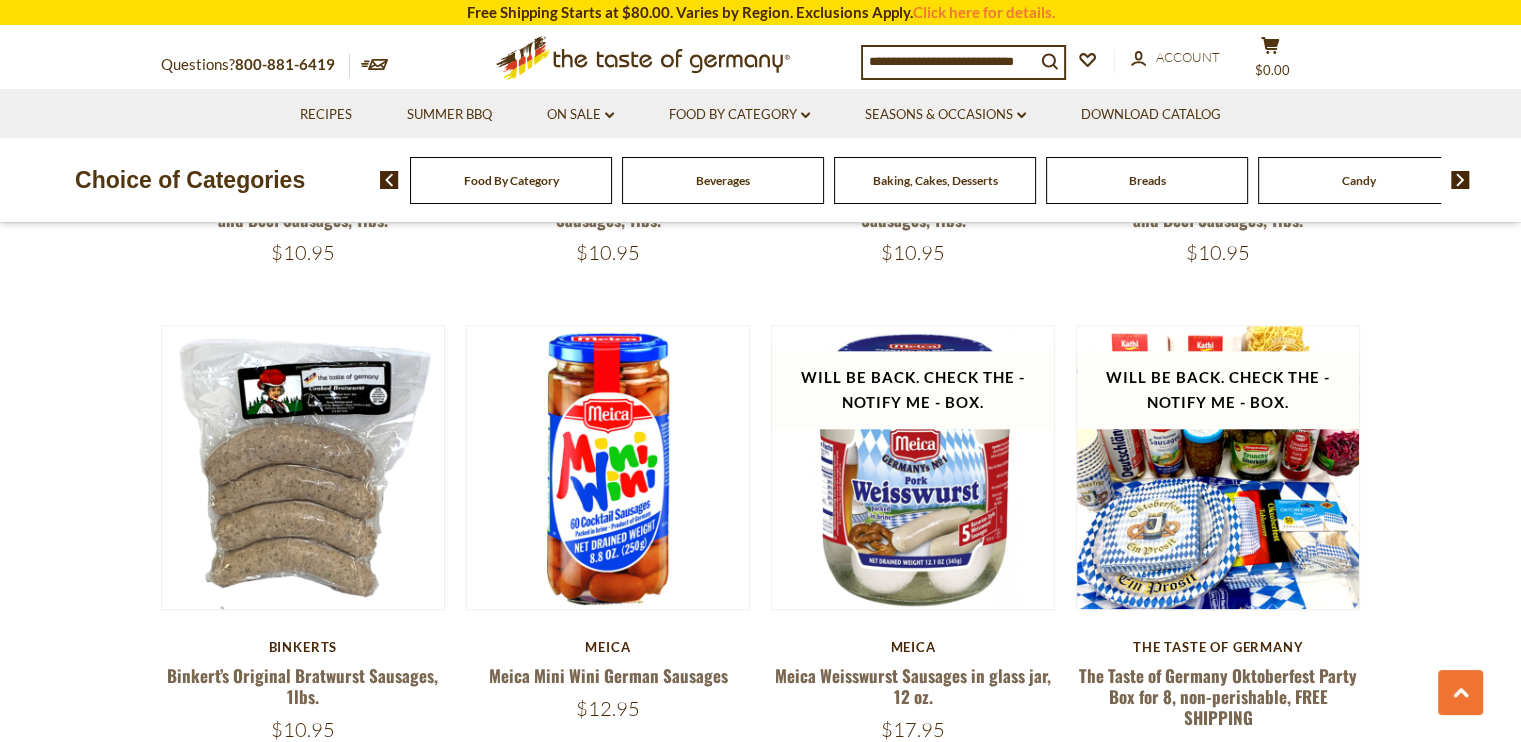 scroll, scrollTop: 1952, scrollLeft: 0, axis: vertical 